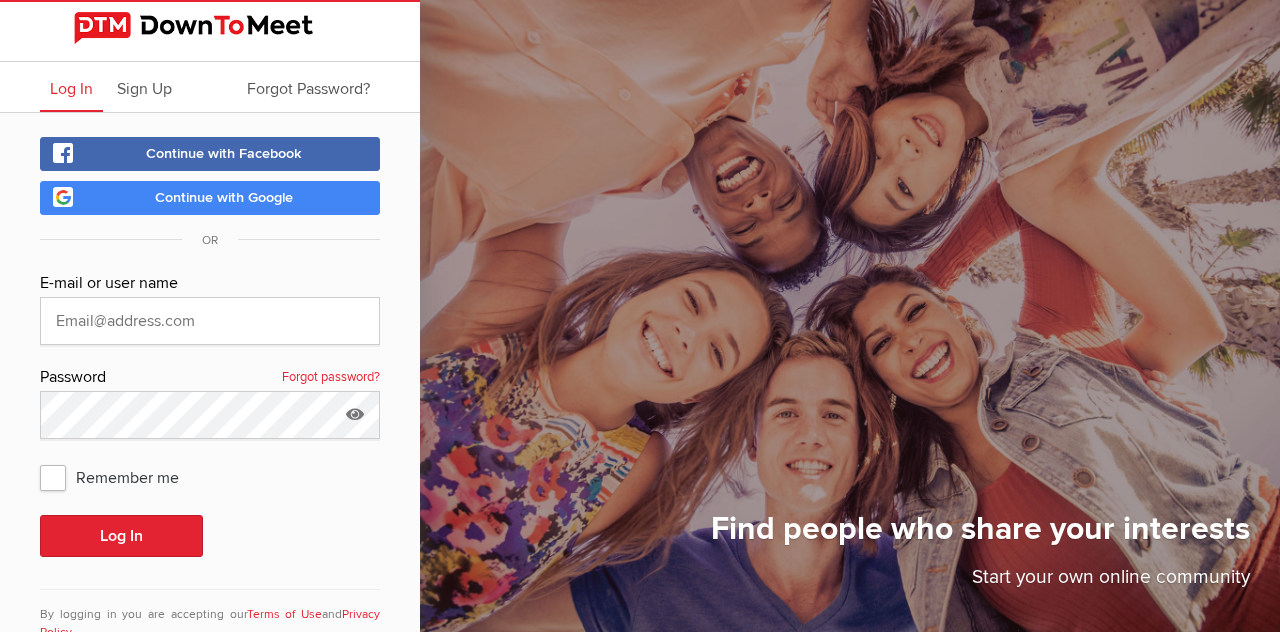 scroll, scrollTop: 0, scrollLeft: 0, axis: both 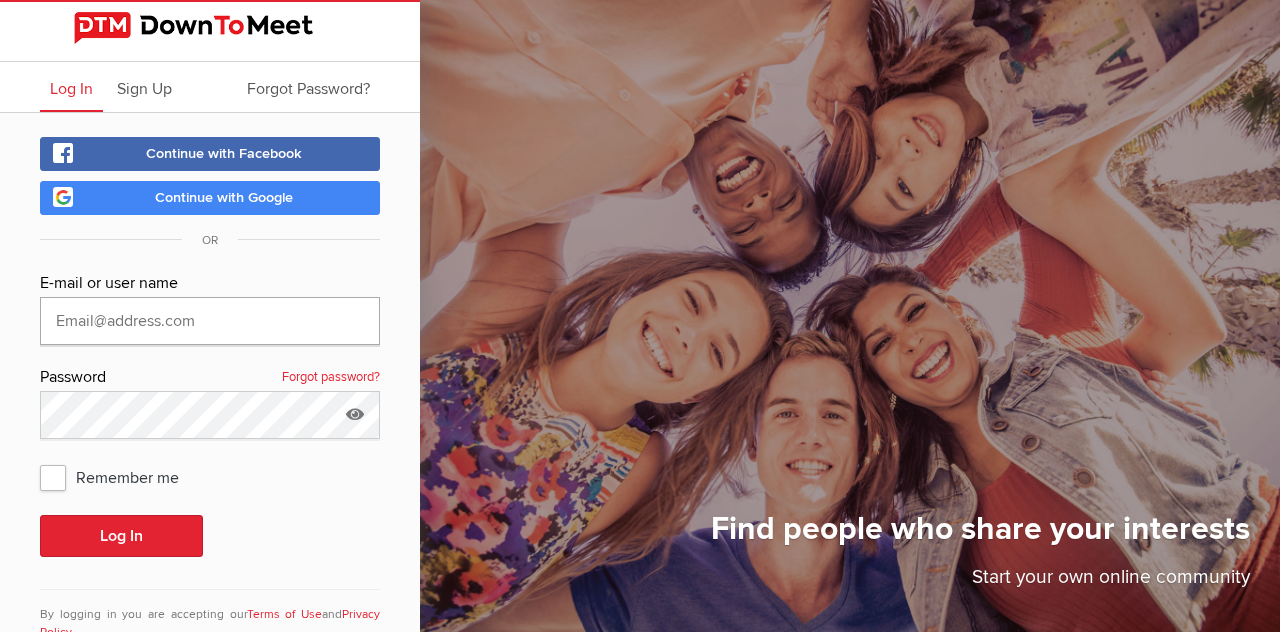 click at bounding box center [210, 321] 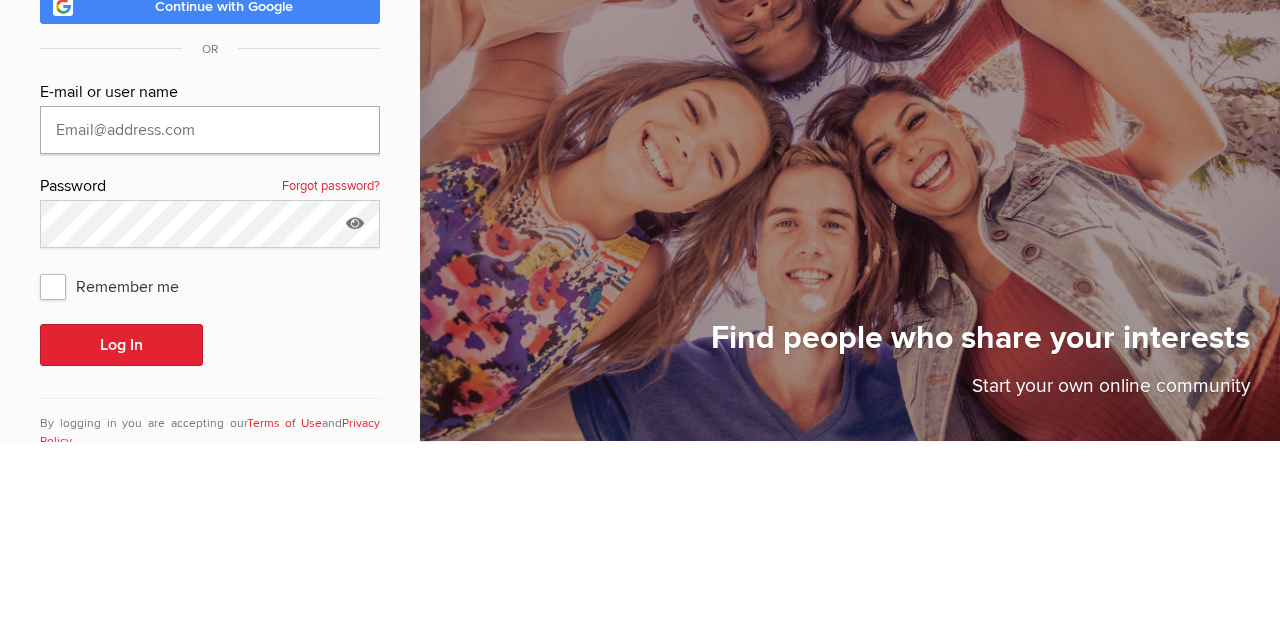 type on "[EMAIL]" 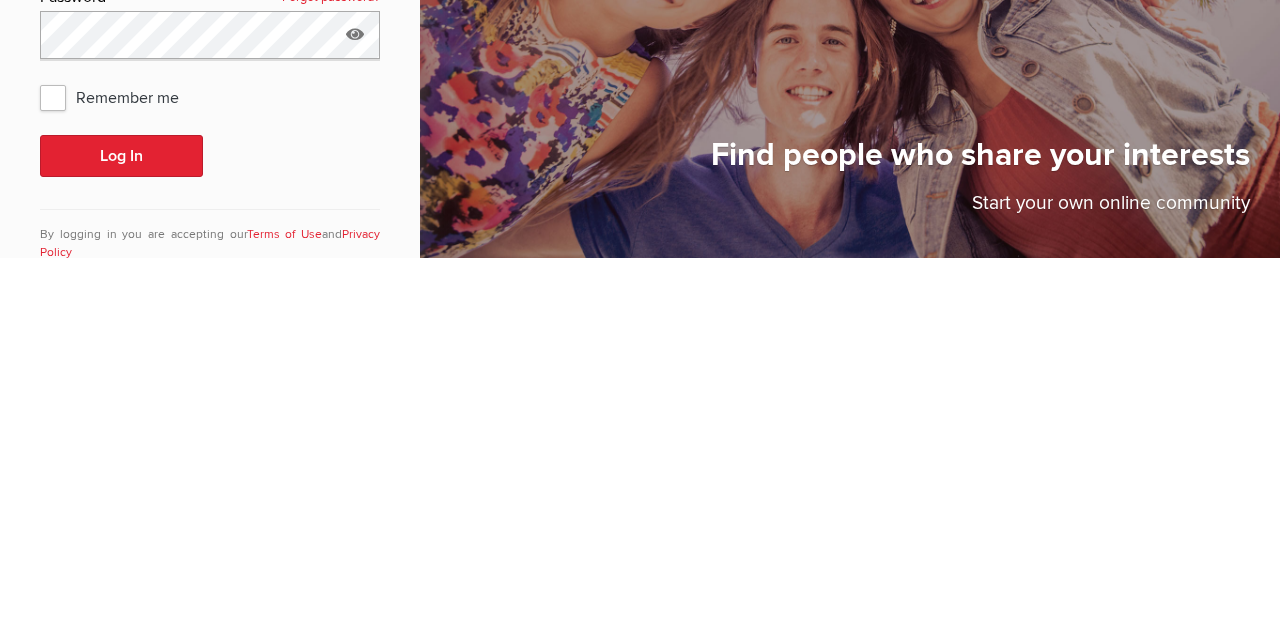 scroll, scrollTop: 6, scrollLeft: 0, axis: vertical 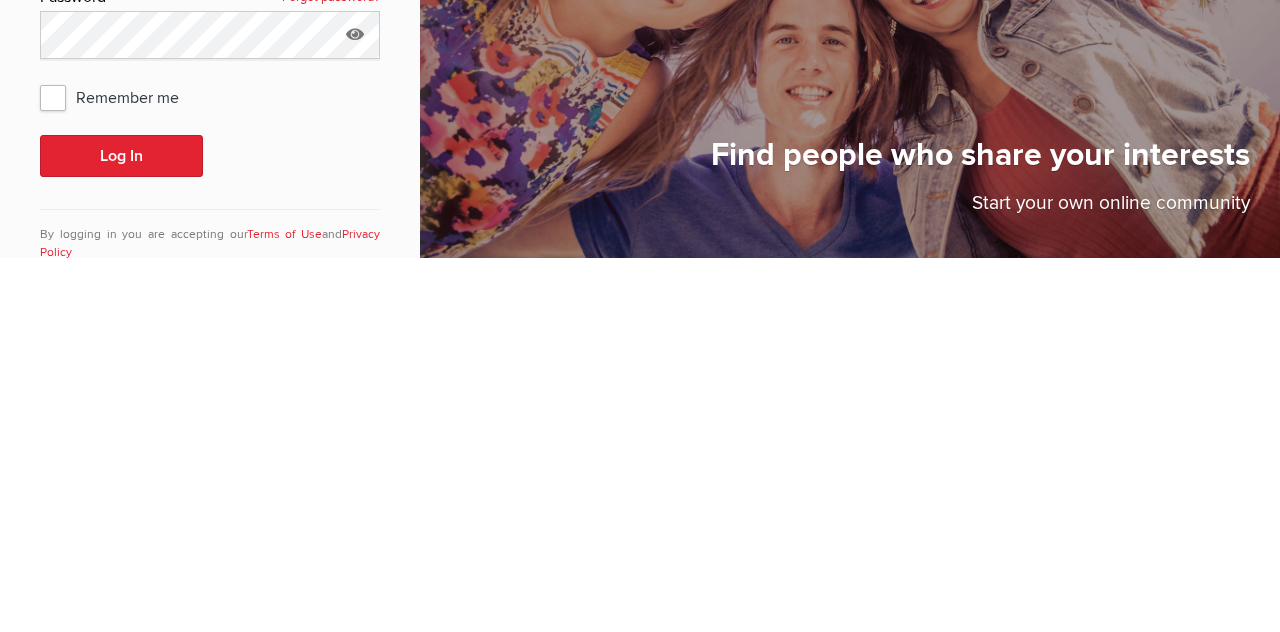 click 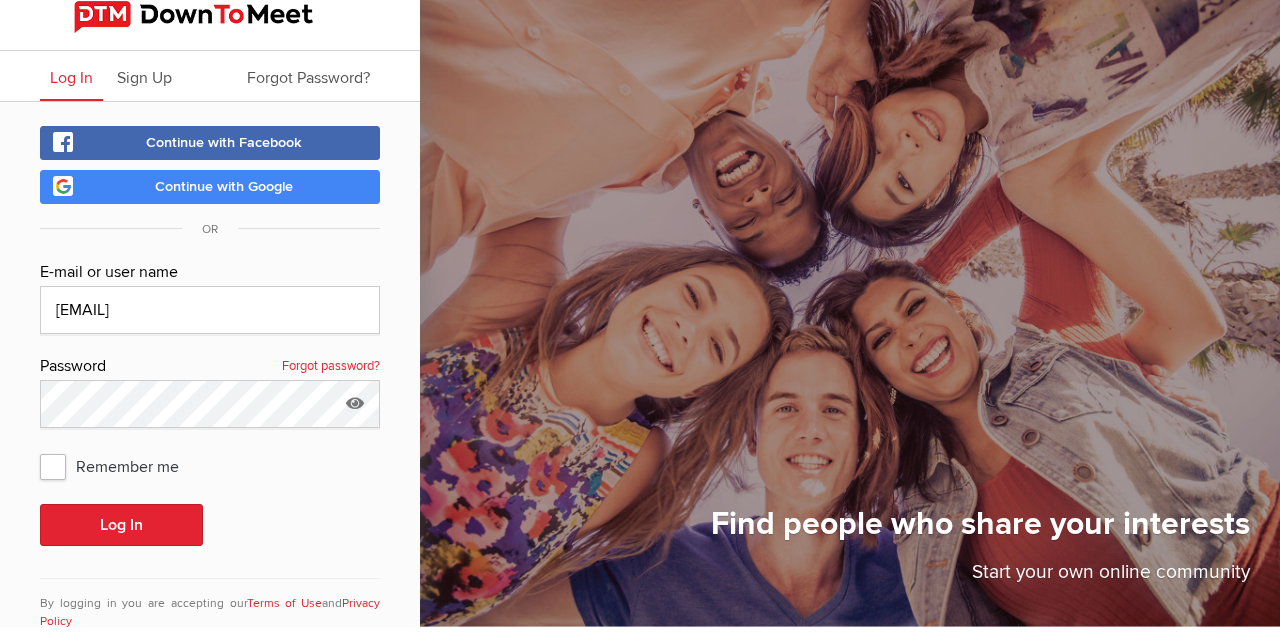 scroll, scrollTop: 6, scrollLeft: 0, axis: vertical 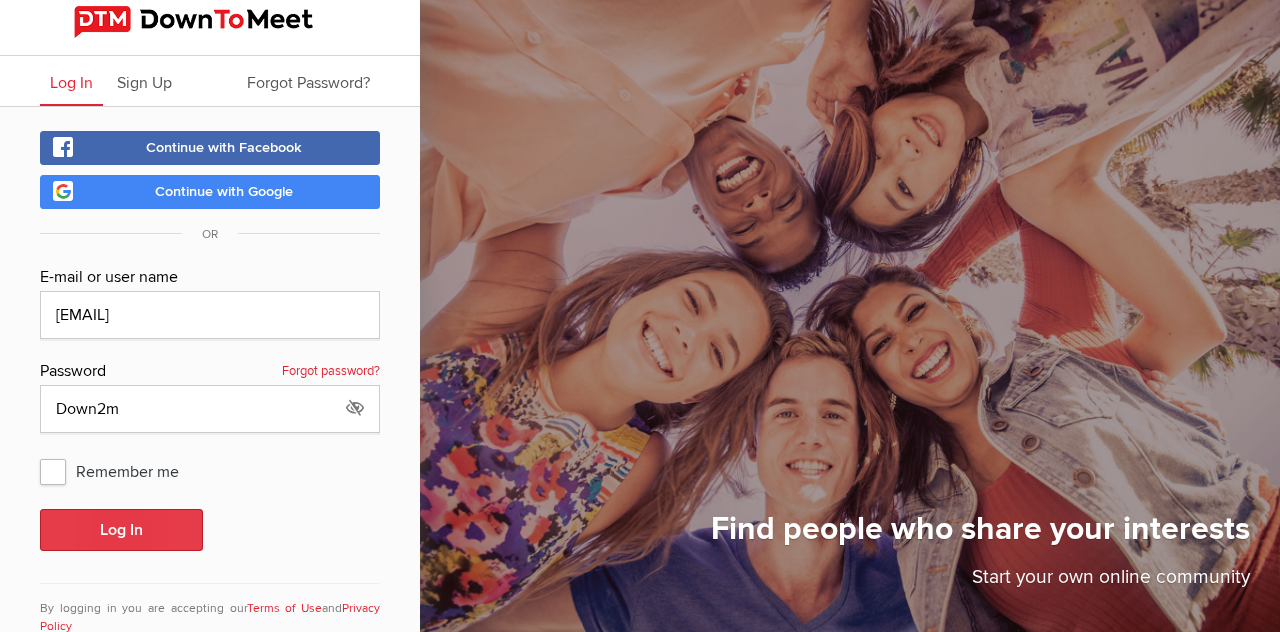 click on "Log In" 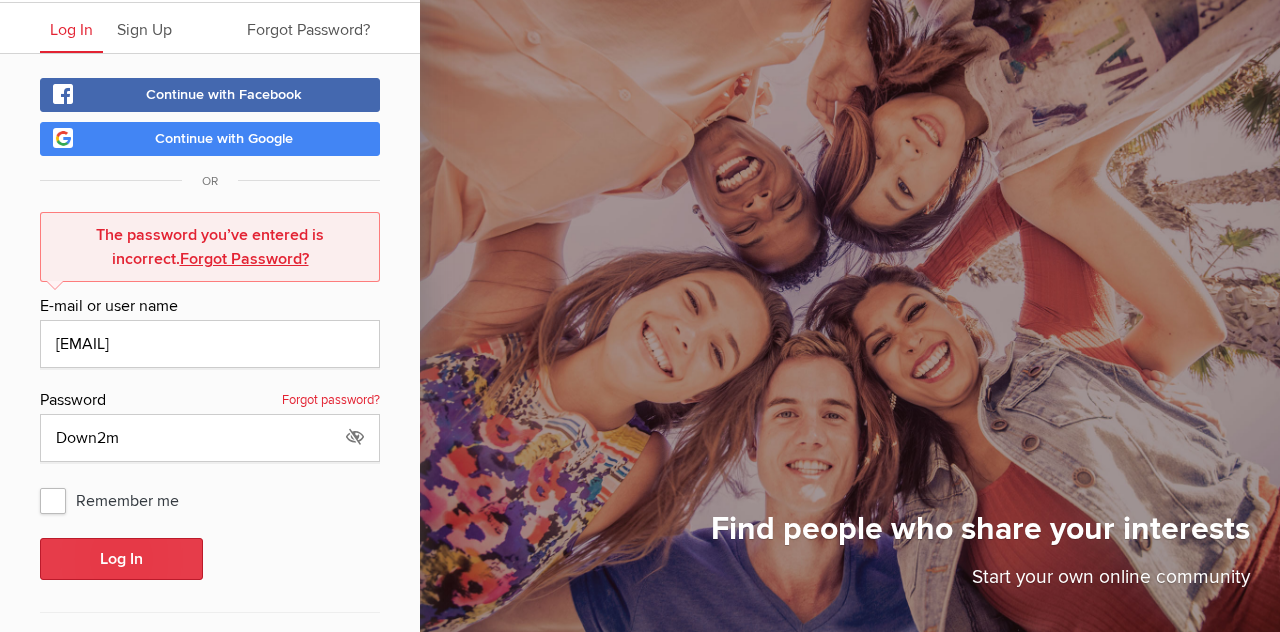 scroll, scrollTop: 137, scrollLeft: 0, axis: vertical 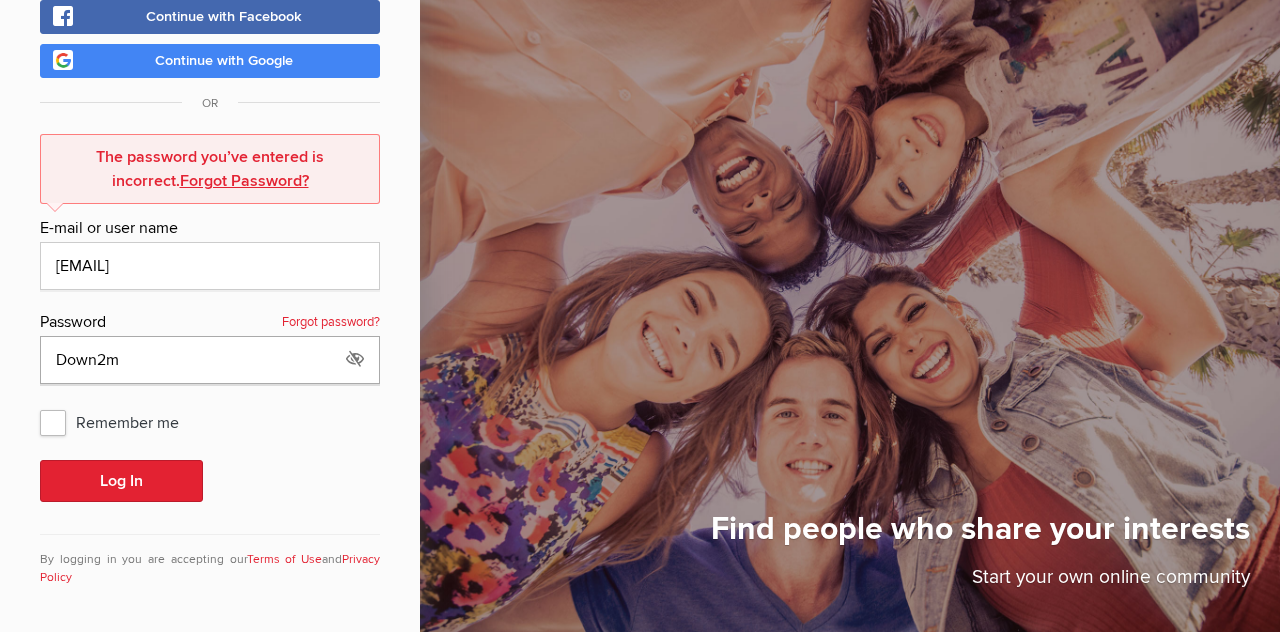 click on "Down2m" at bounding box center [210, 360] 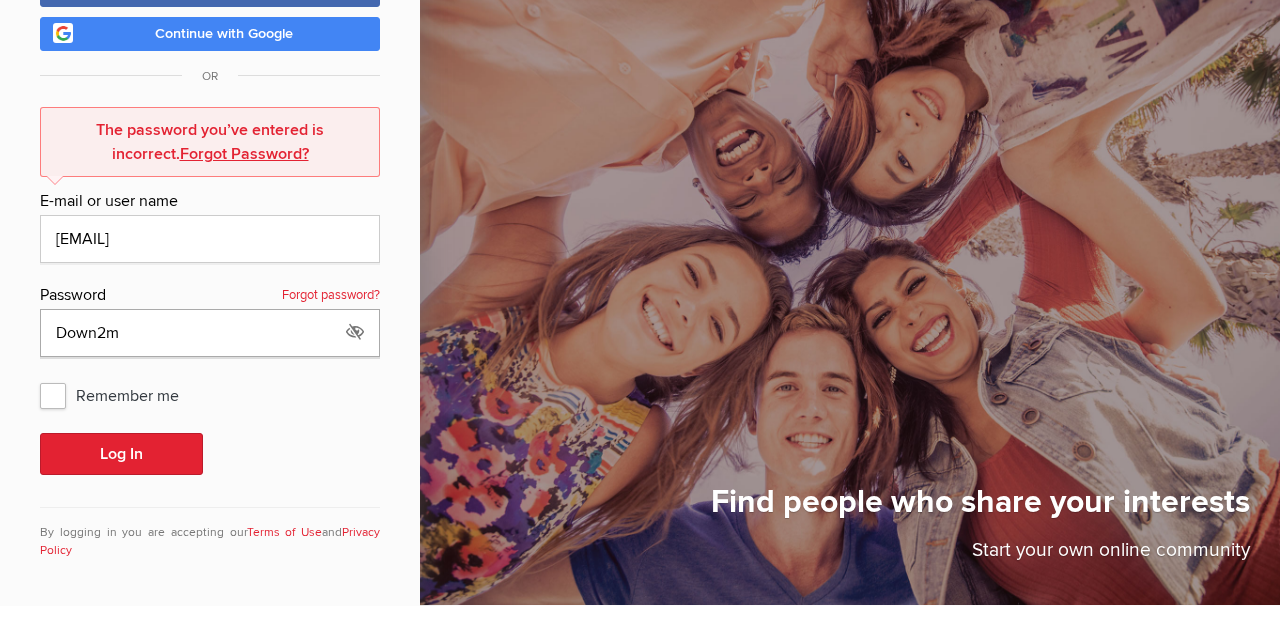 scroll, scrollTop: 137, scrollLeft: 0, axis: vertical 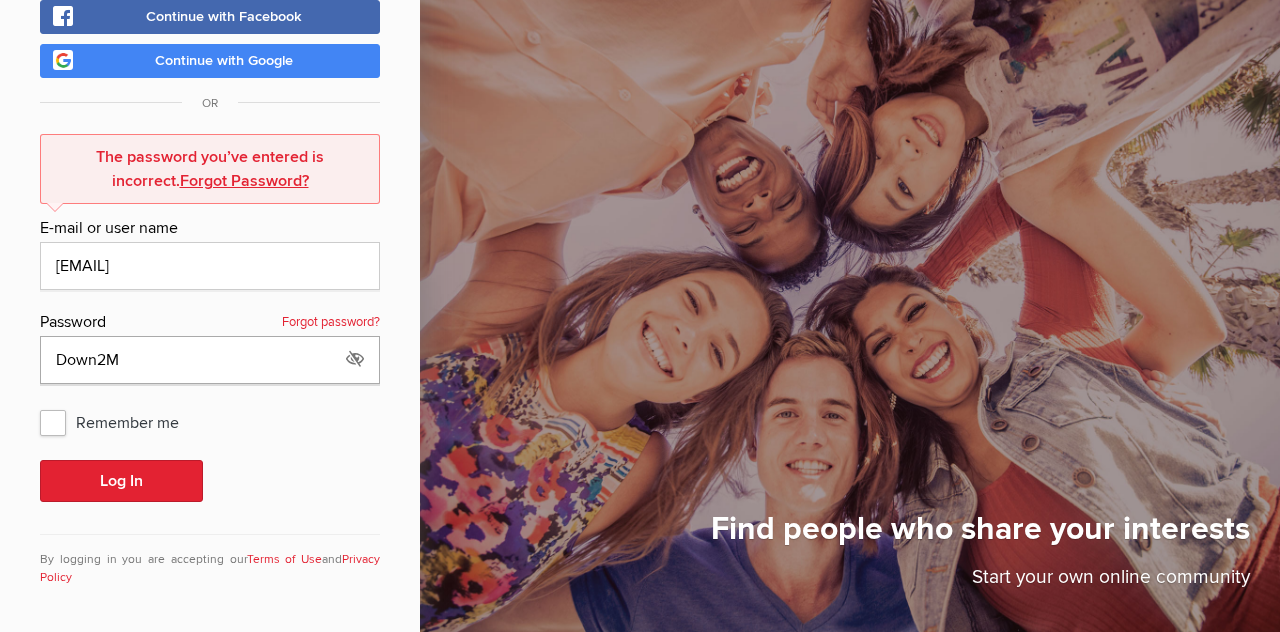 type on "Down2M" 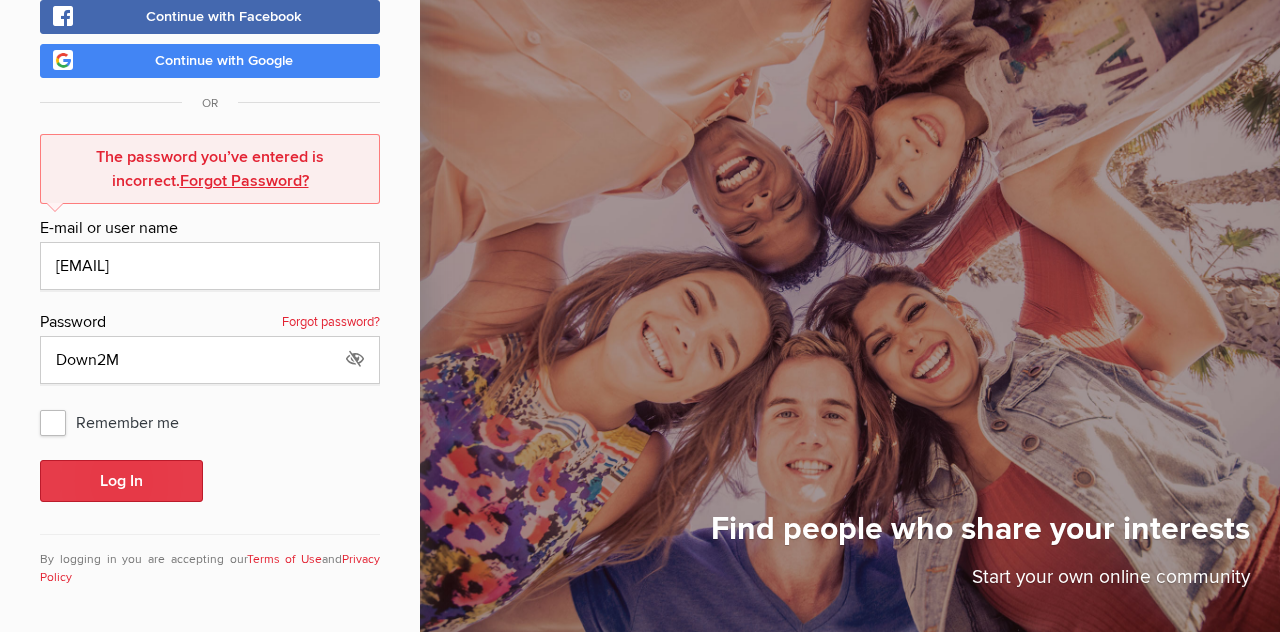 click on "Log In" 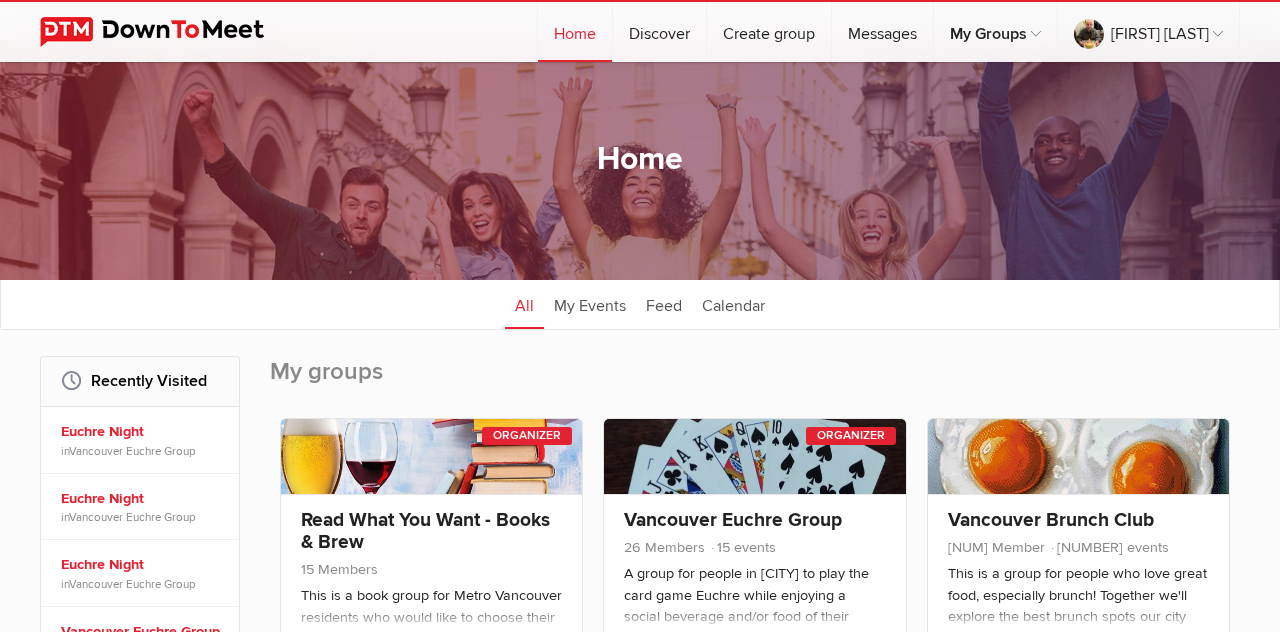 scroll, scrollTop: 0, scrollLeft: 0, axis: both 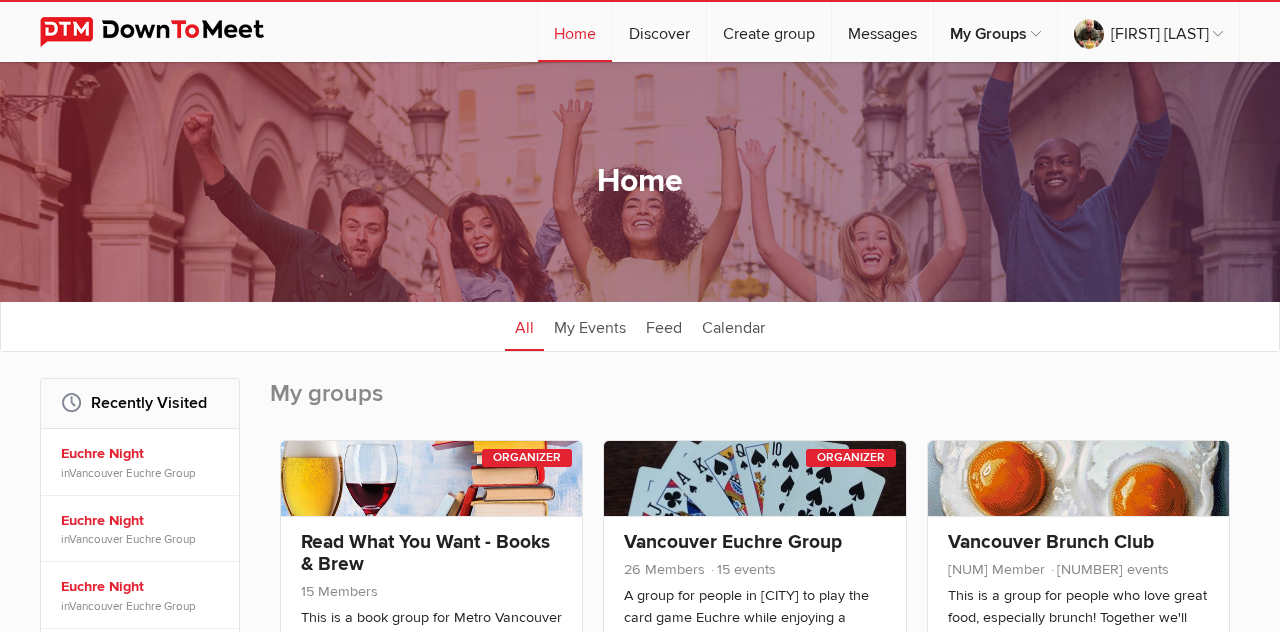 click on "My Events" 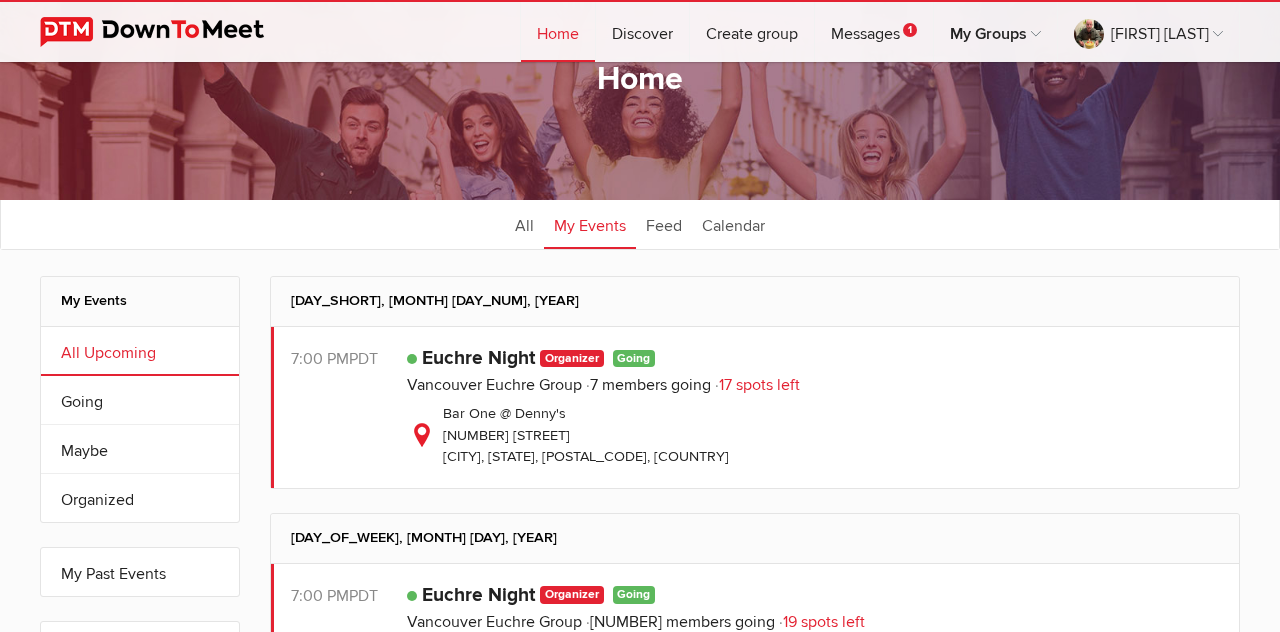 scroll, scrollTop: 96, scrollLeft: 0, axis: vertical 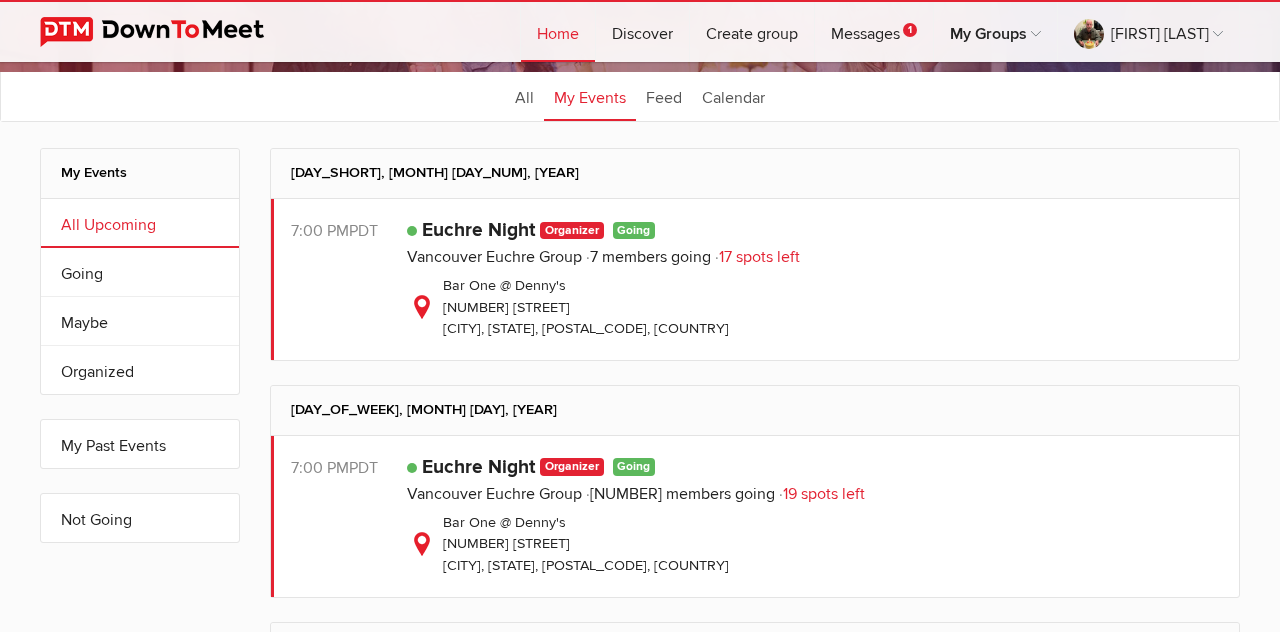 click on "Vancouver Euchre Group" 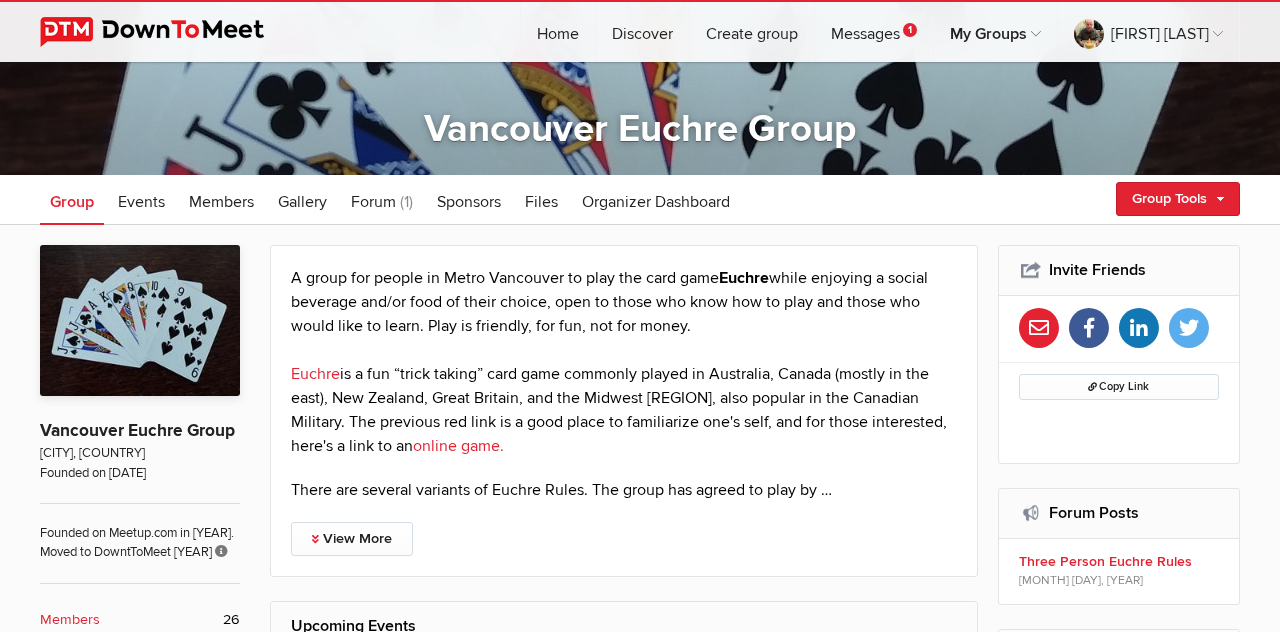 scroll, scrollTop: 206, scrollLeft: 0, axis: vertical 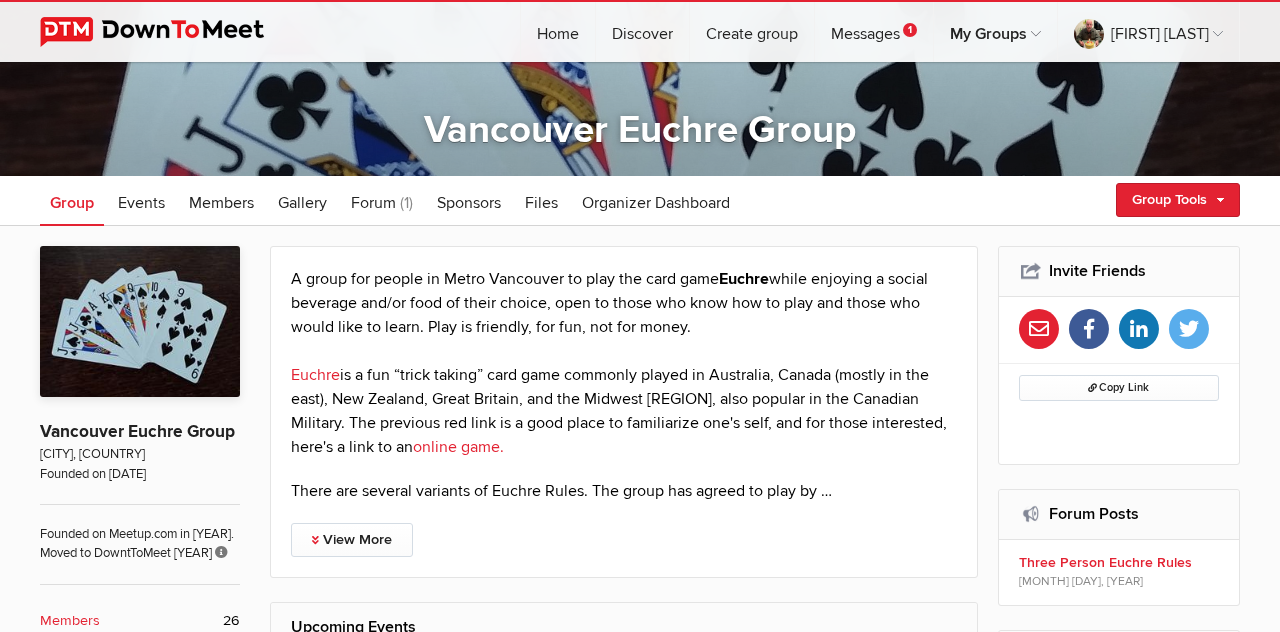 click on "Events" 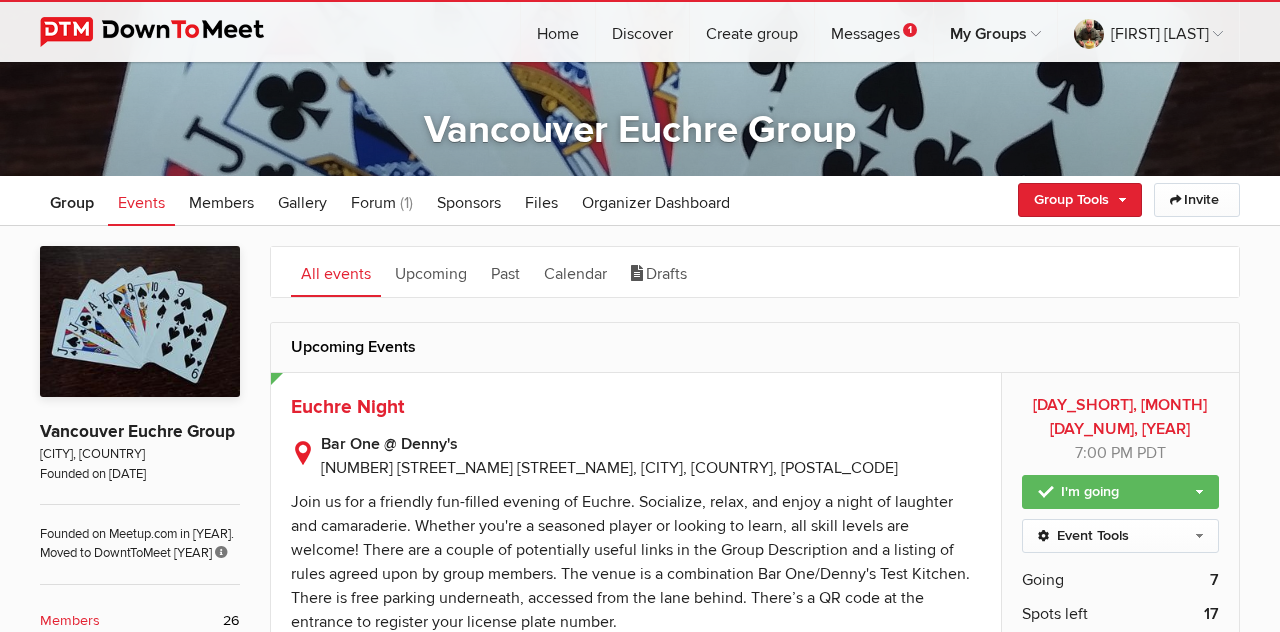 click on "Euchre Night" 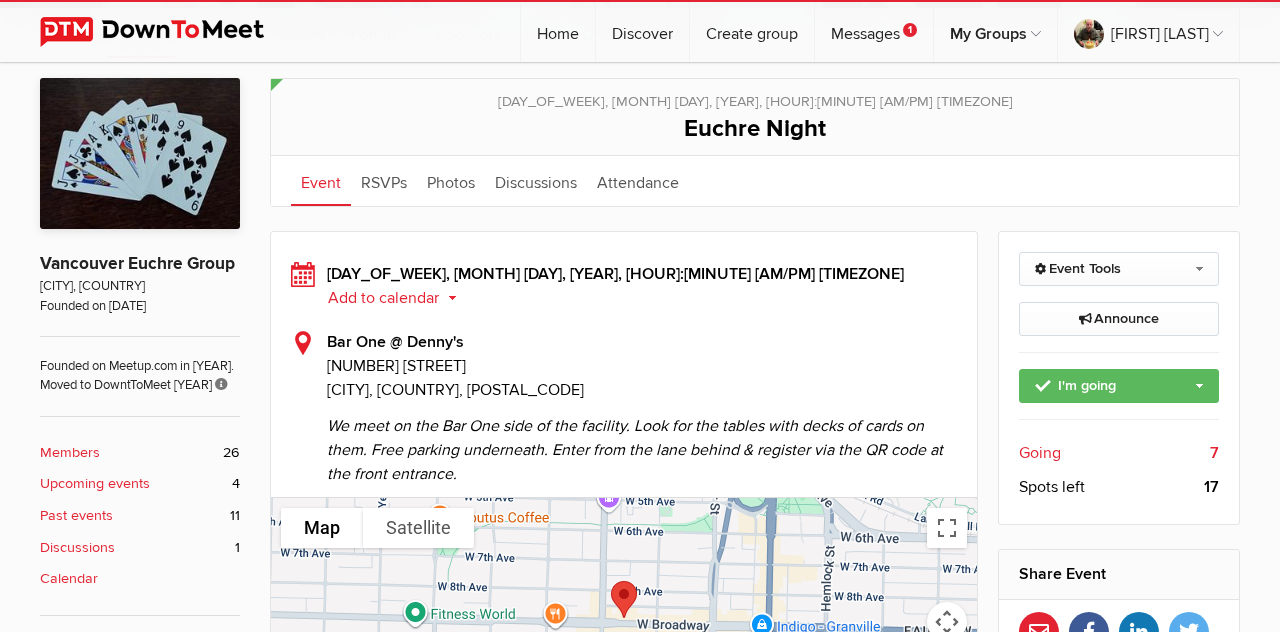 scroll, scrollTop: 376, scrollLeft: 0, axis: vertical 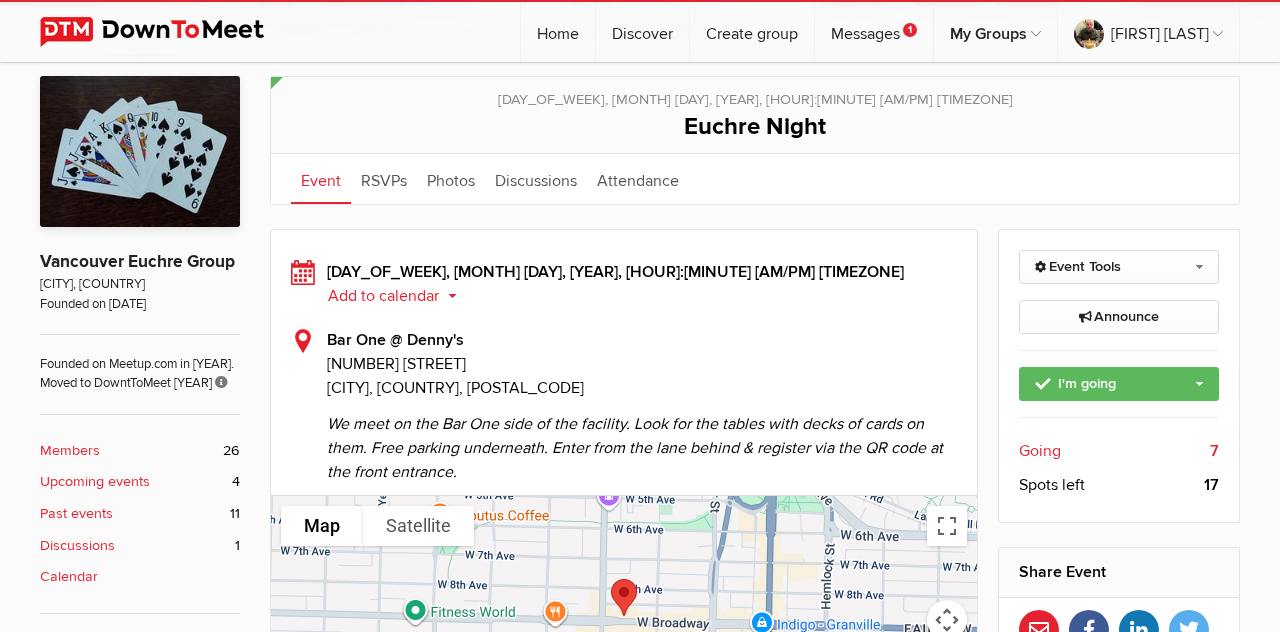 click on "RSVPs" 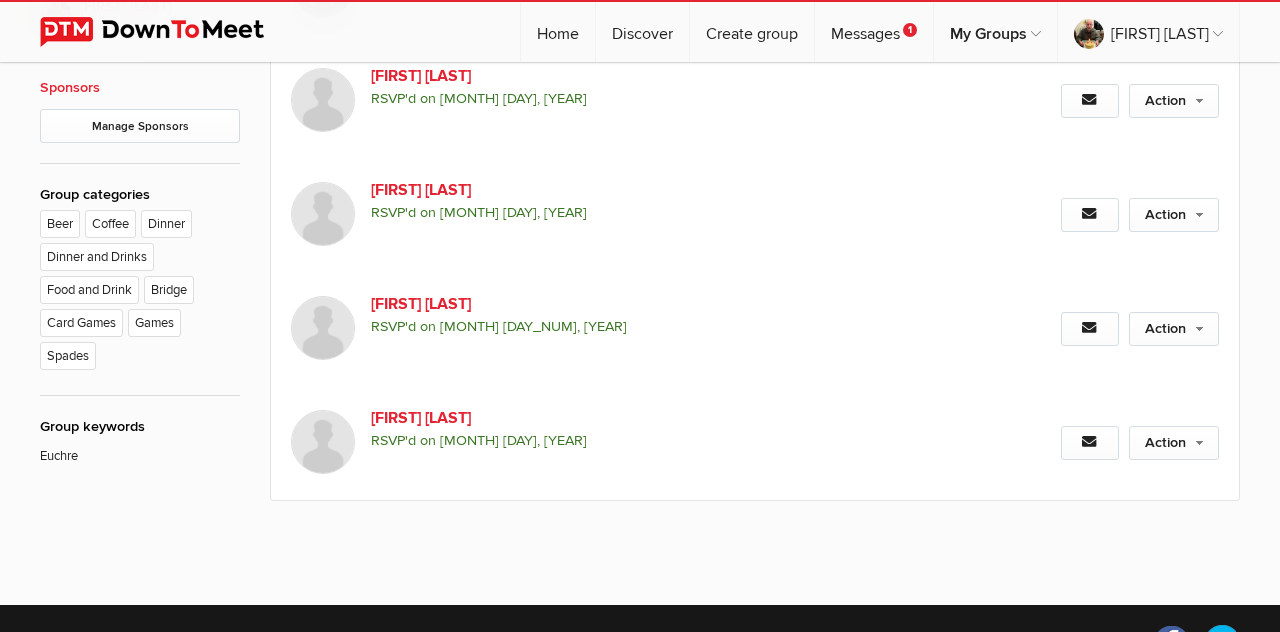 scroll, scrollTop: 1086, scrollLeft: 0, axis: vertical 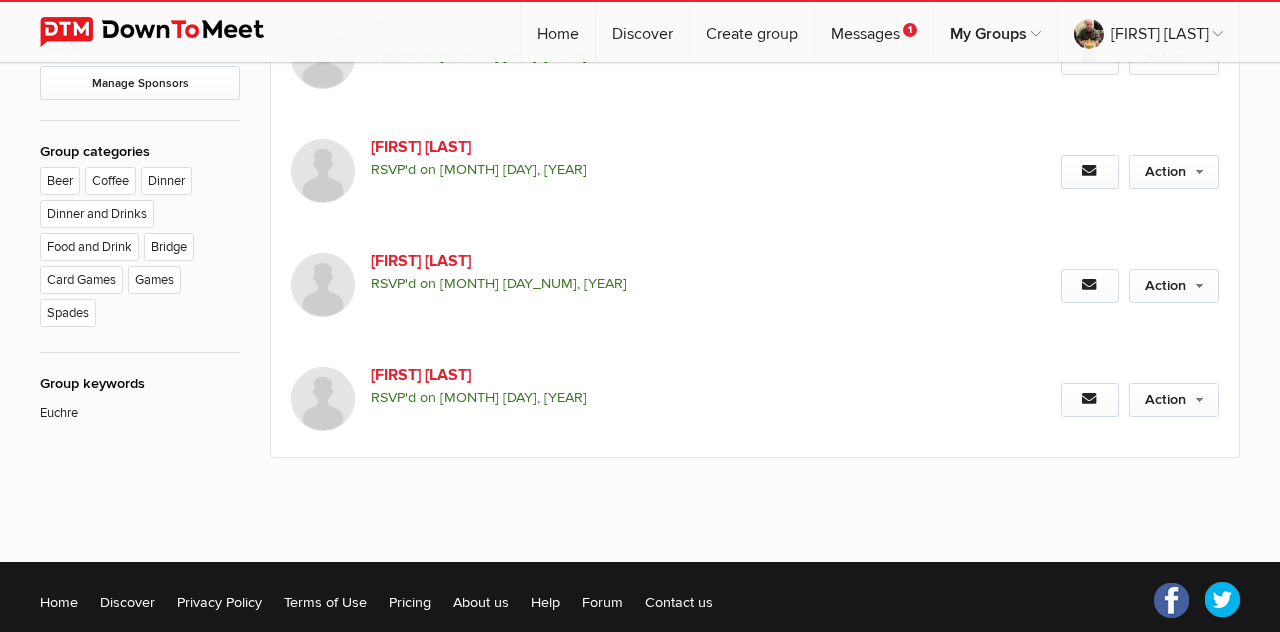 click on "Public event Anyone who has access to the group can see the event, description, location, comments, photos, and RSVPs.
[DAY_SHORT], [MONTH] [DAY_NUM], [YEAR], [TIME] [TIMEZONE]
Euchre Night
Event
RSVPs
Photos
Discussions
Reviews
Attendance
Event
RSVPs
Photos
More
Discussions Reviews Attendance" 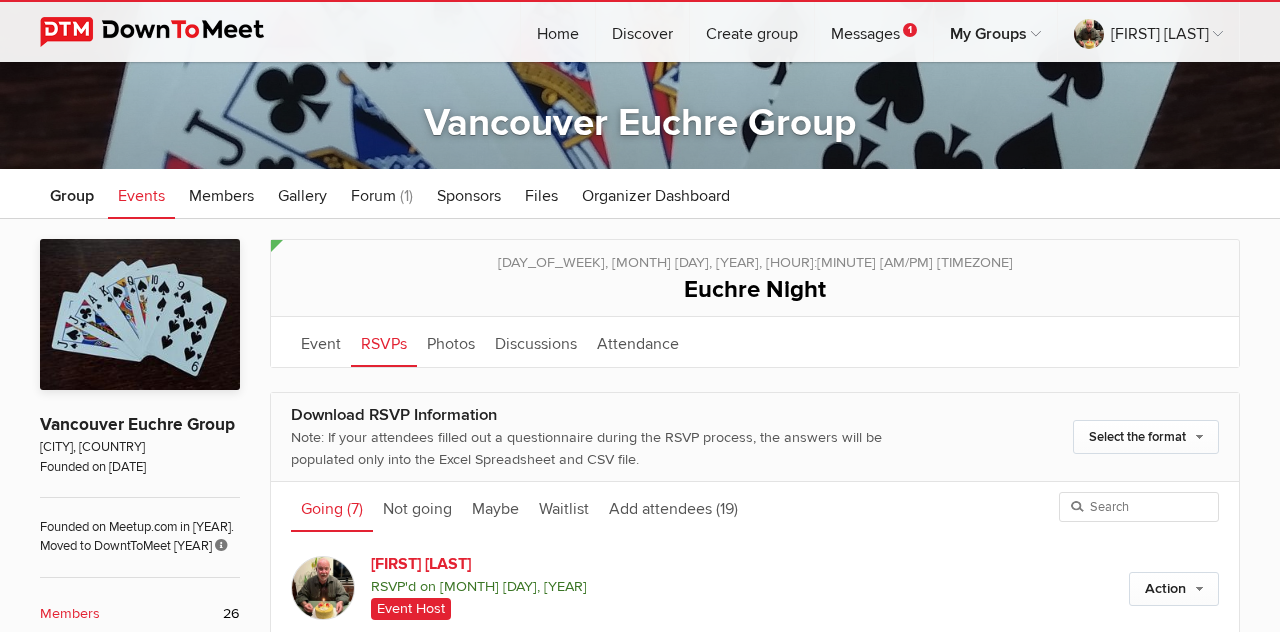 scroll, scrollTop: 0, scrollLeft: 0, axis: both 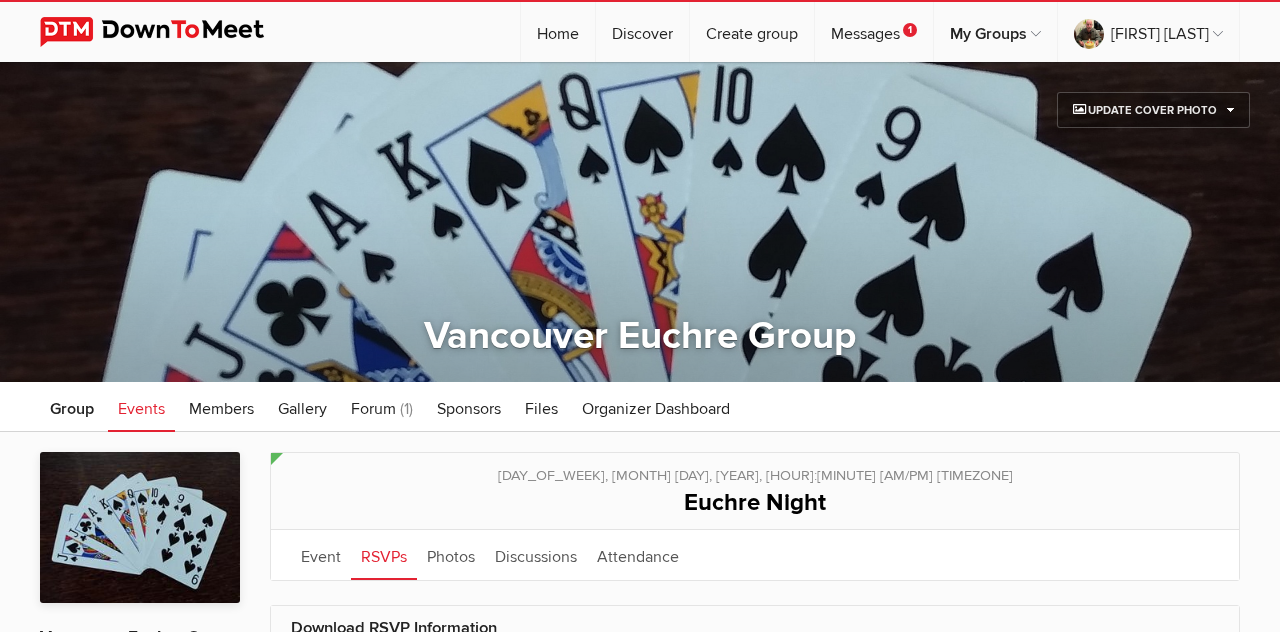 click on "Messages
1" 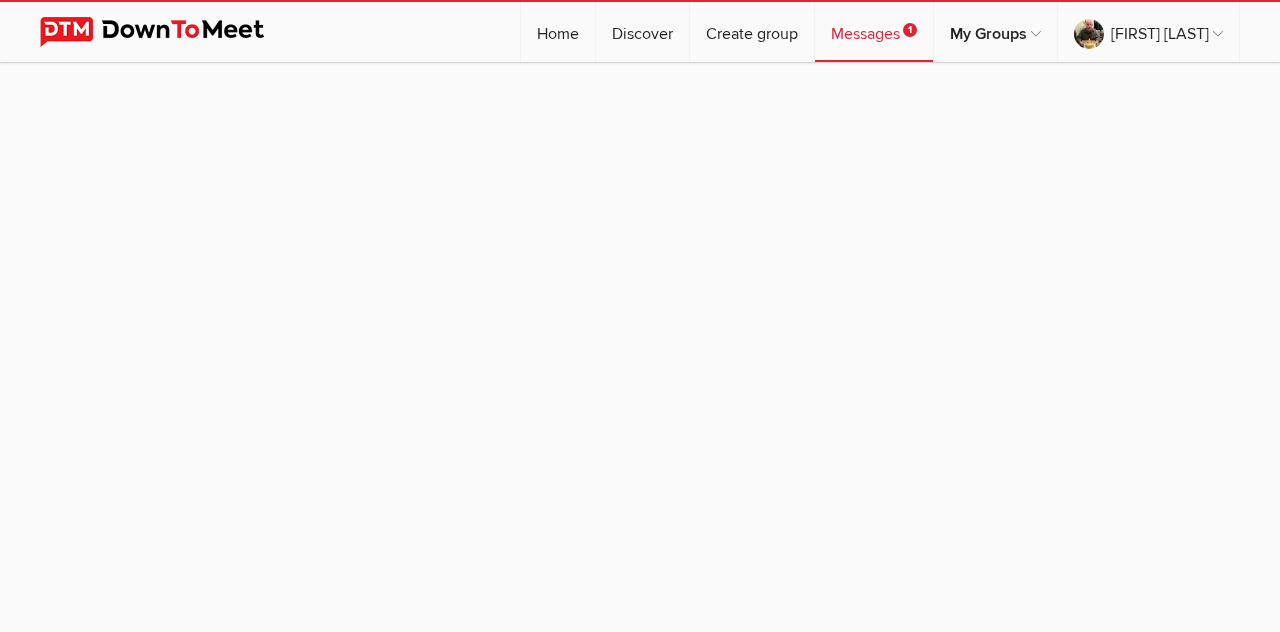 click on "Messages
1" 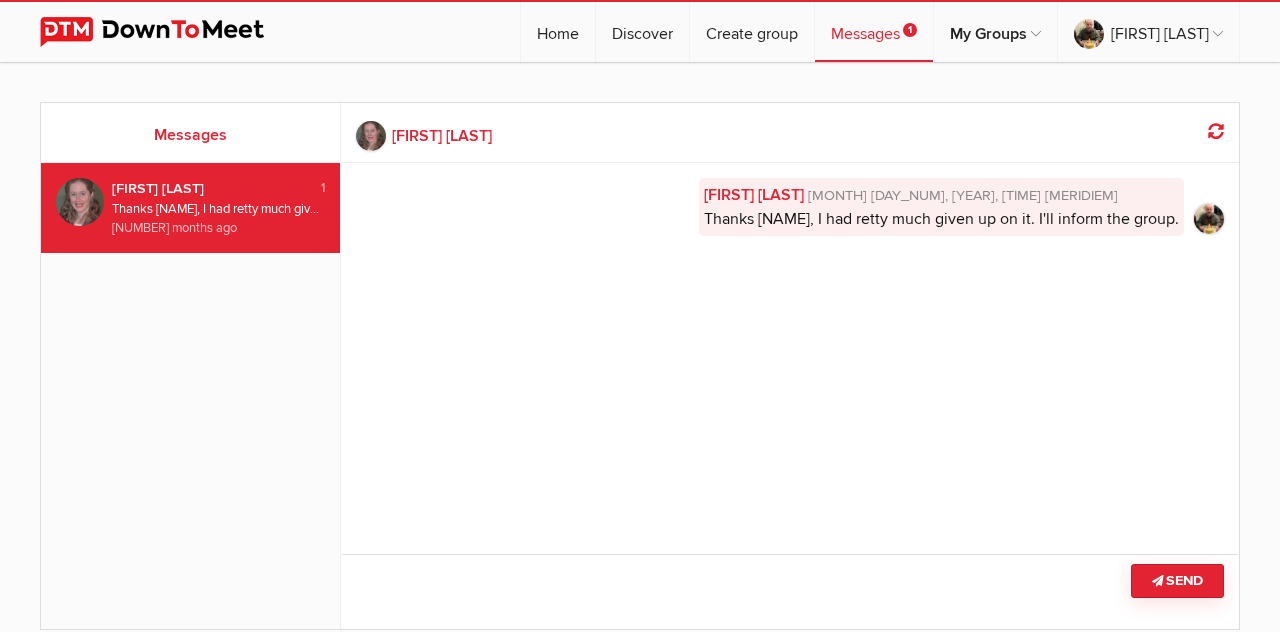 click on "[FIRST] [LAST]
[MONTH] [DAY], [YEAR], [HOUR]:[MINUTE] [AM/PM]
Thanks [NAME],  I had retty much given up on it.  I'll inform the group." 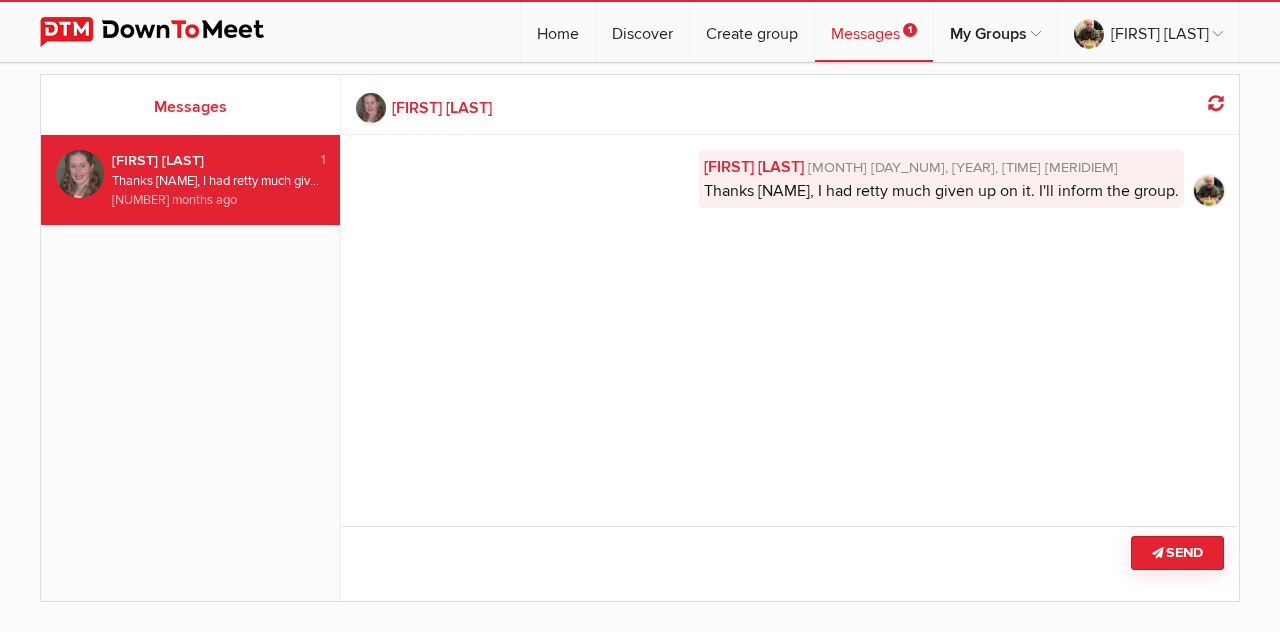 scroll, scrollTop: 0, scrollLeft: 0, axis: both 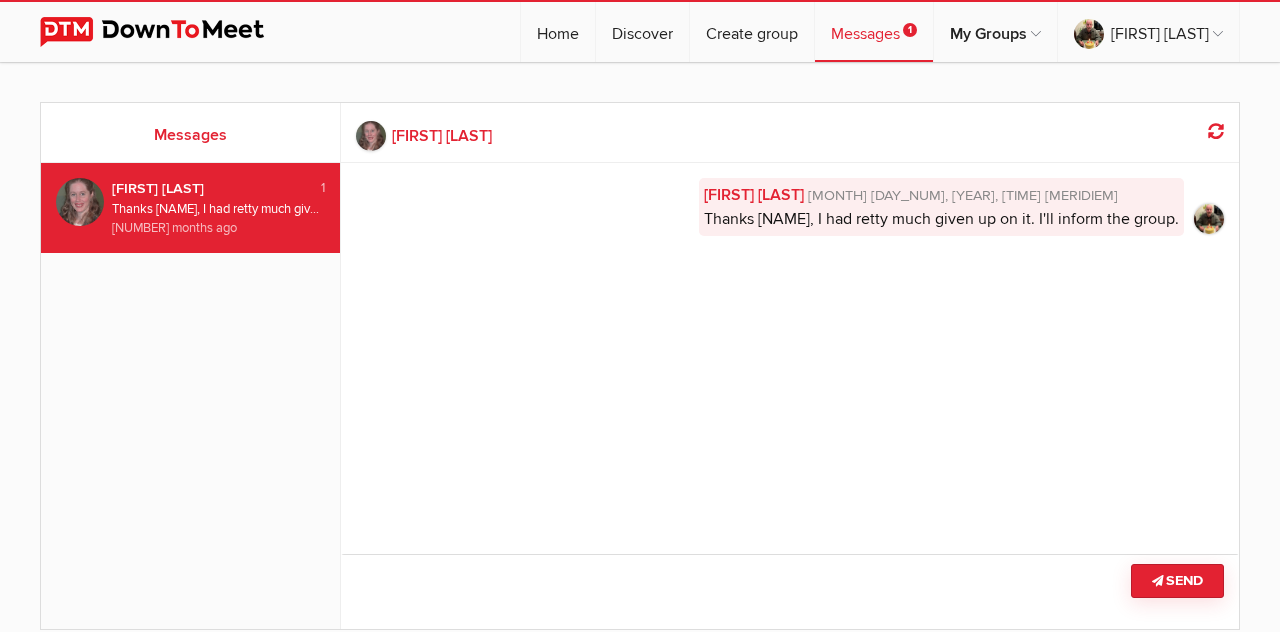 click on "Home" 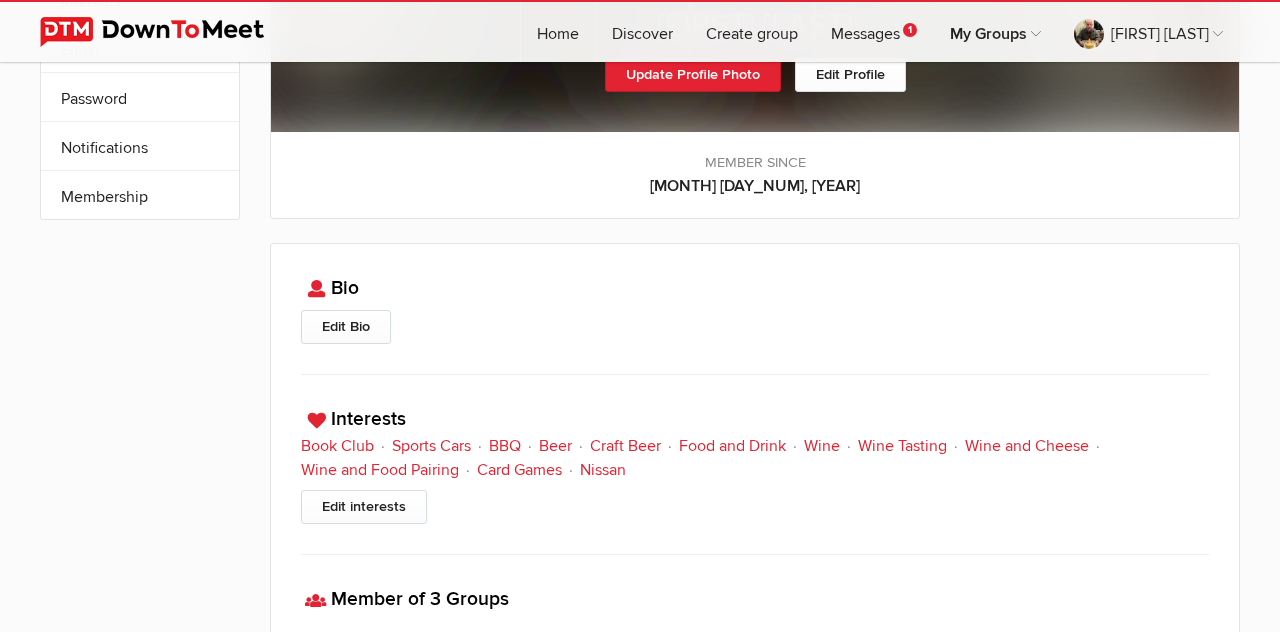 scroll, scrollTop: 276, scrollLeft: 0, axis: vertical 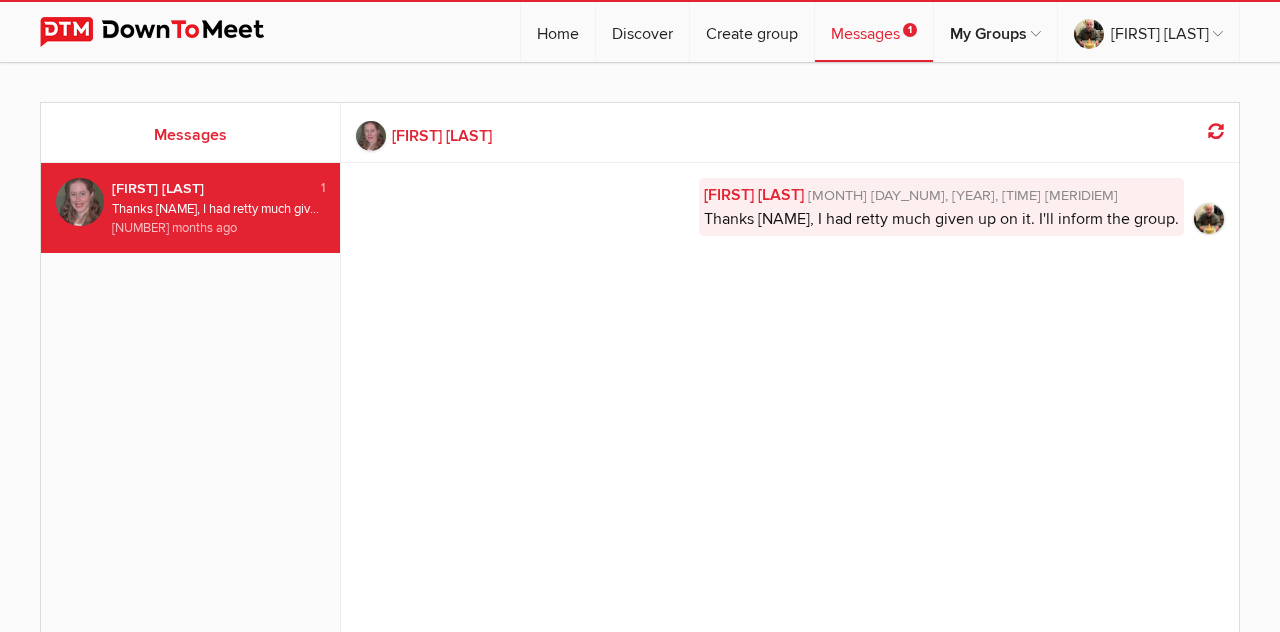 click on "Home" 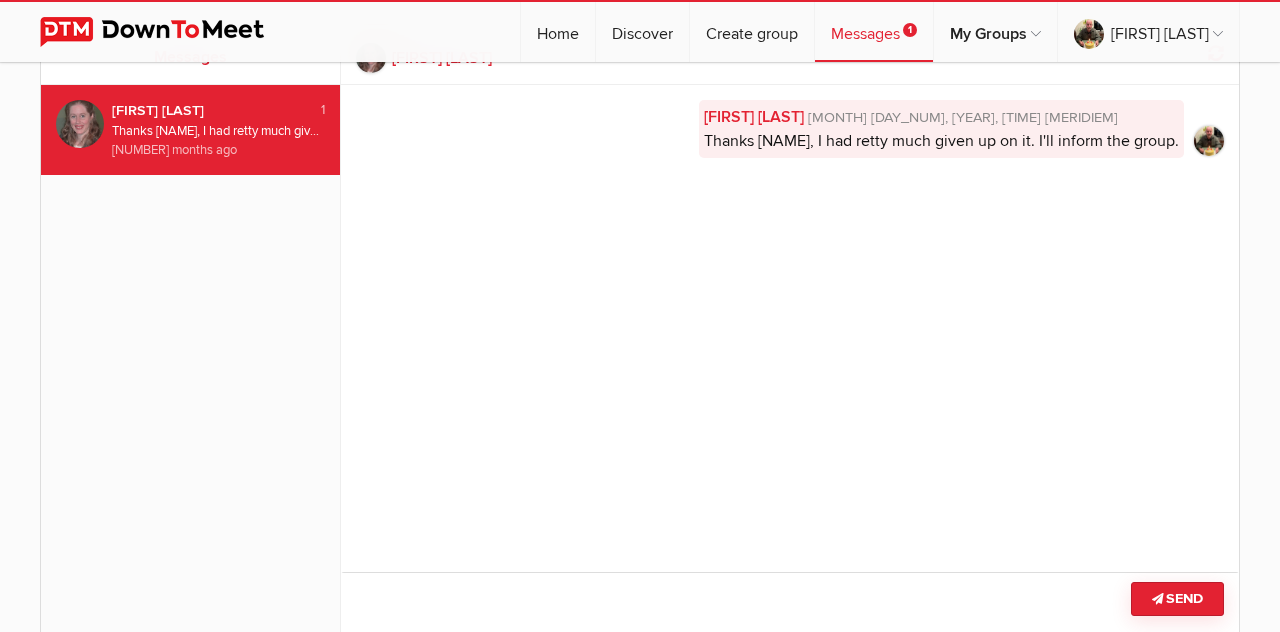 scroll, scrollTop: 0, scrollLeft: 0, axis: both 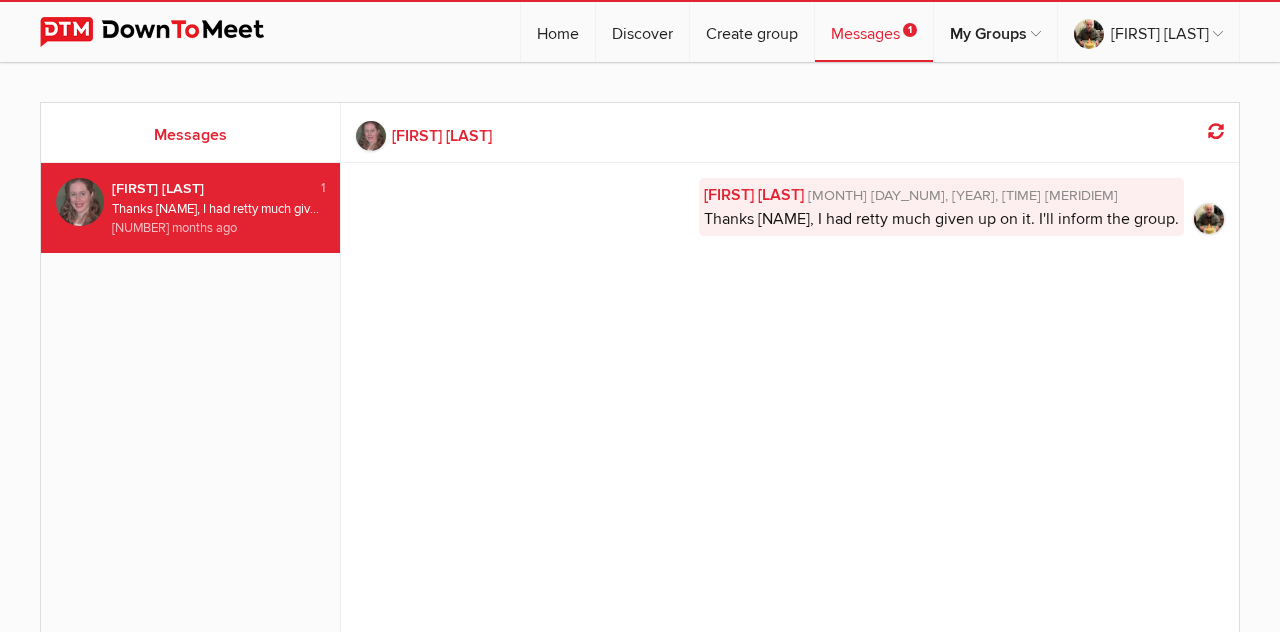 click on "[FIRST] [LAST]
[MONTH] [DAY], [YEAR], [HOUR]:[MINUTE] [AM/PM]
Thanks [NAME],  I had retty much given up on it.  I'll inform the group." 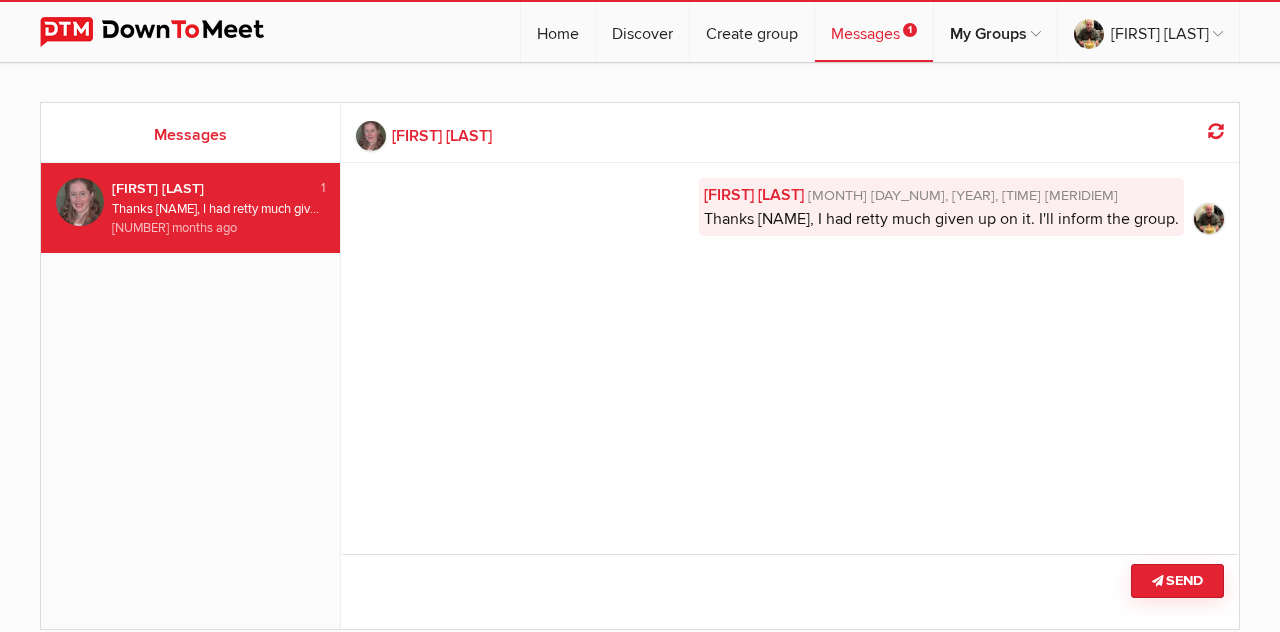 click on "Messages
1" 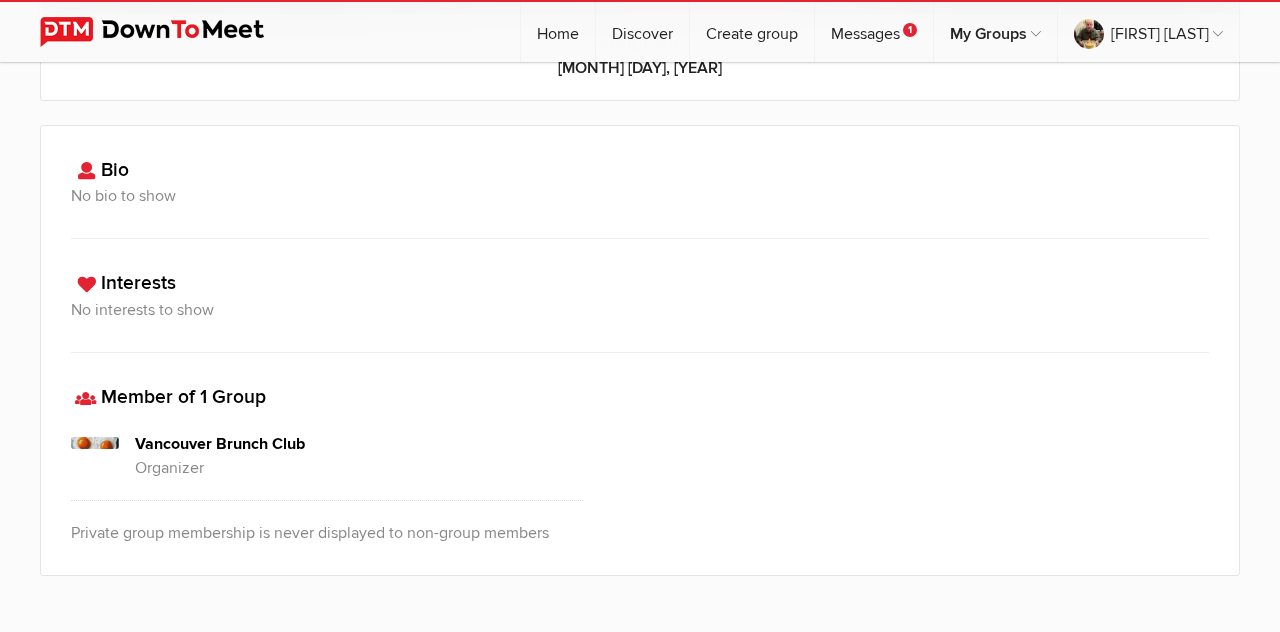 scroll, scrollTop: 396, scrollLeft: 0, axis: vertical 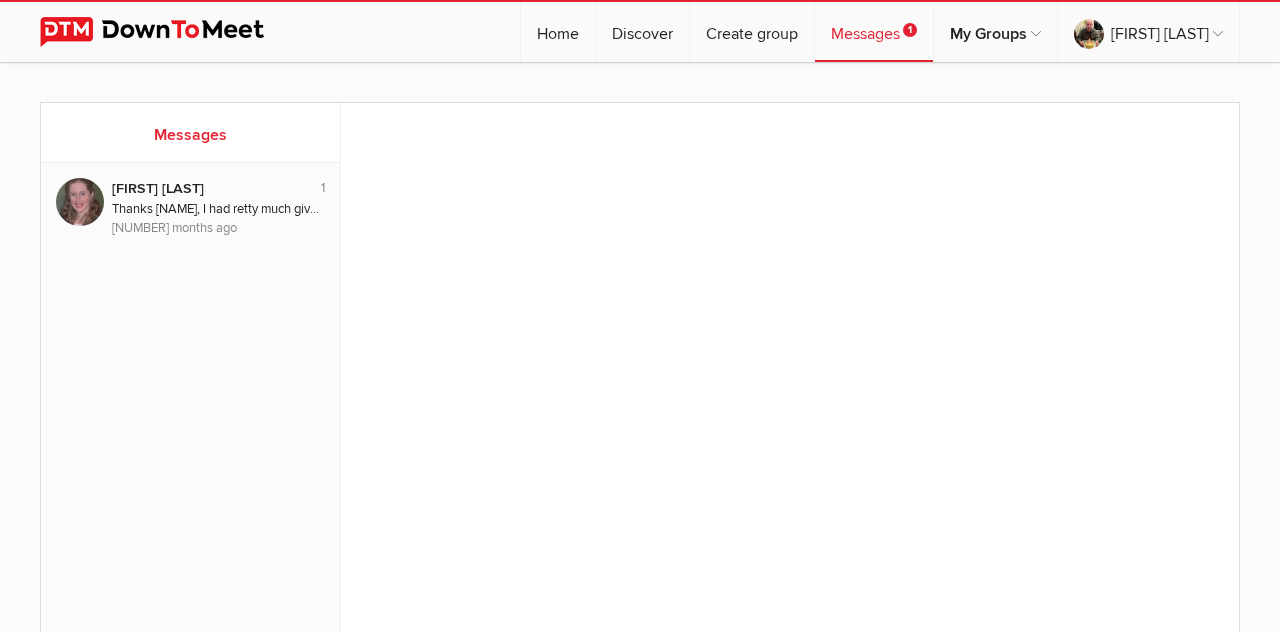 click on "Messages" 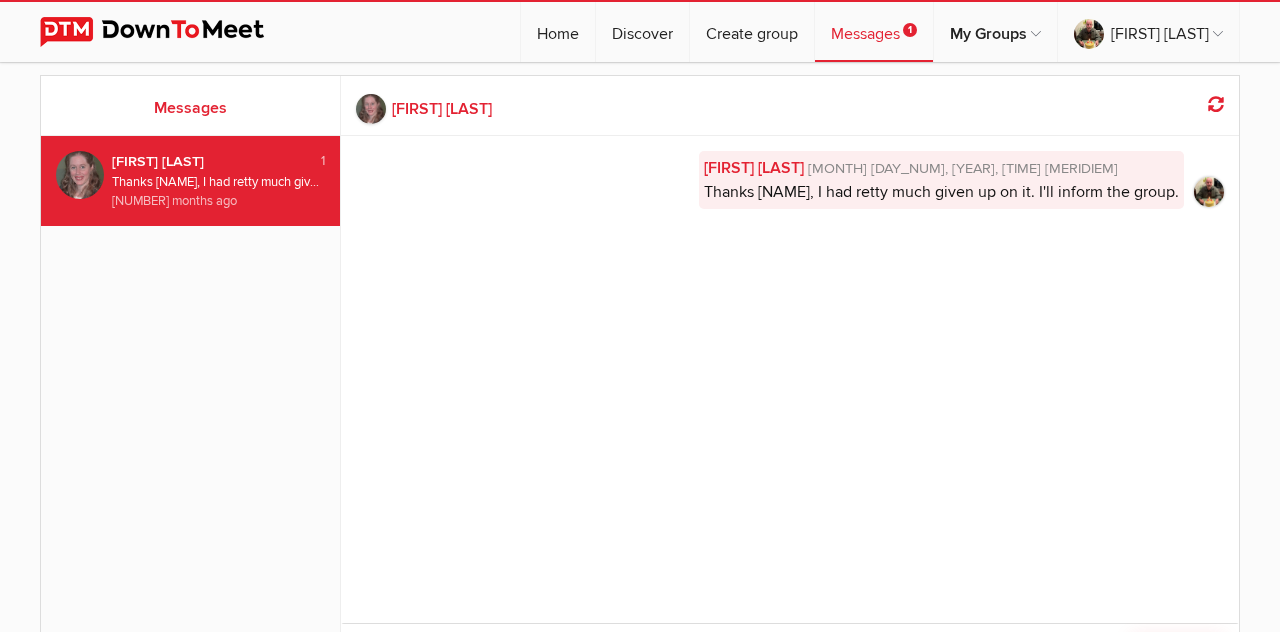 scroll, scrollTop: 0, scrollLeft: 0, axis: both 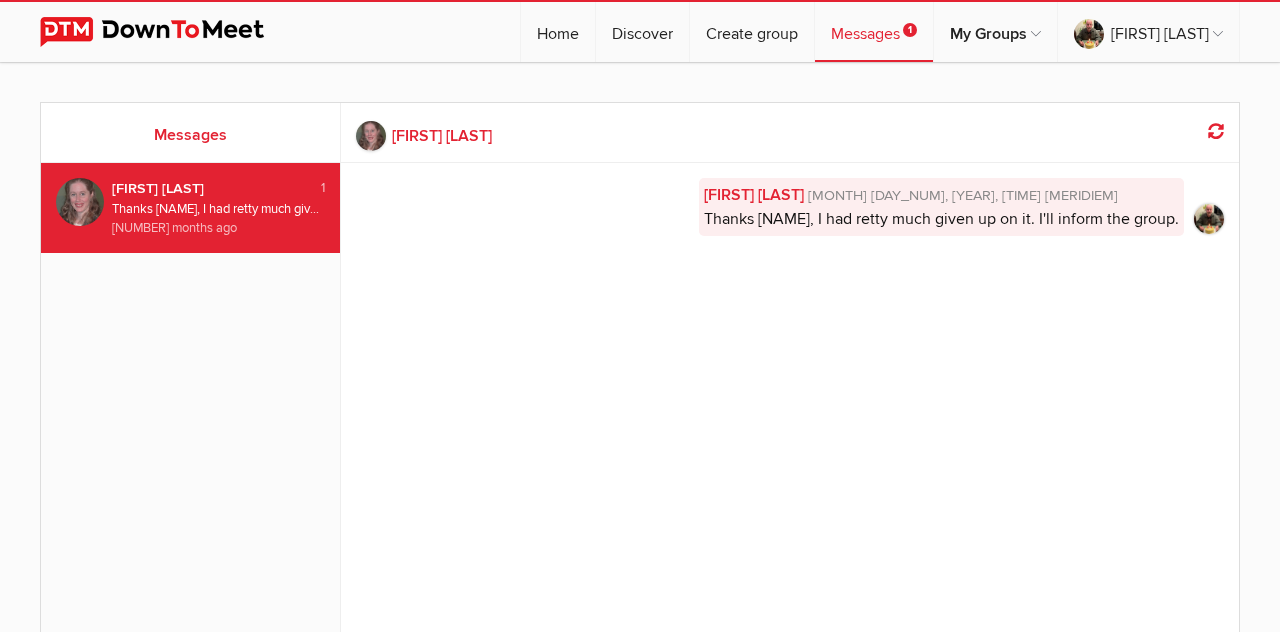 click on "Messages
1" 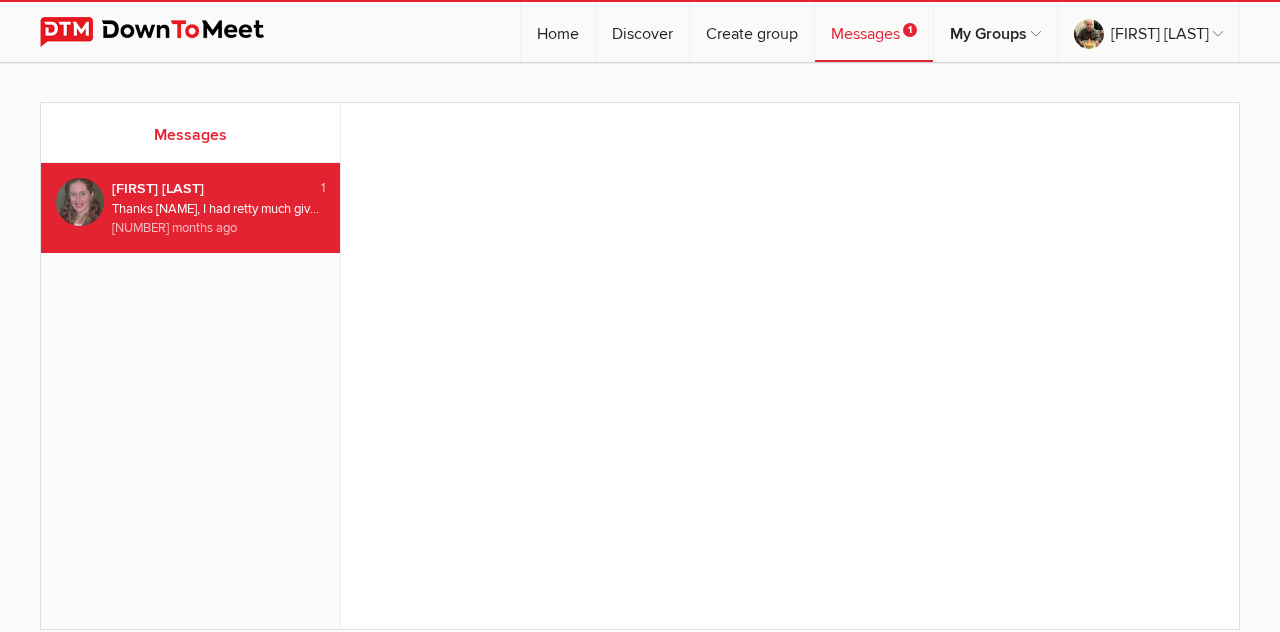click 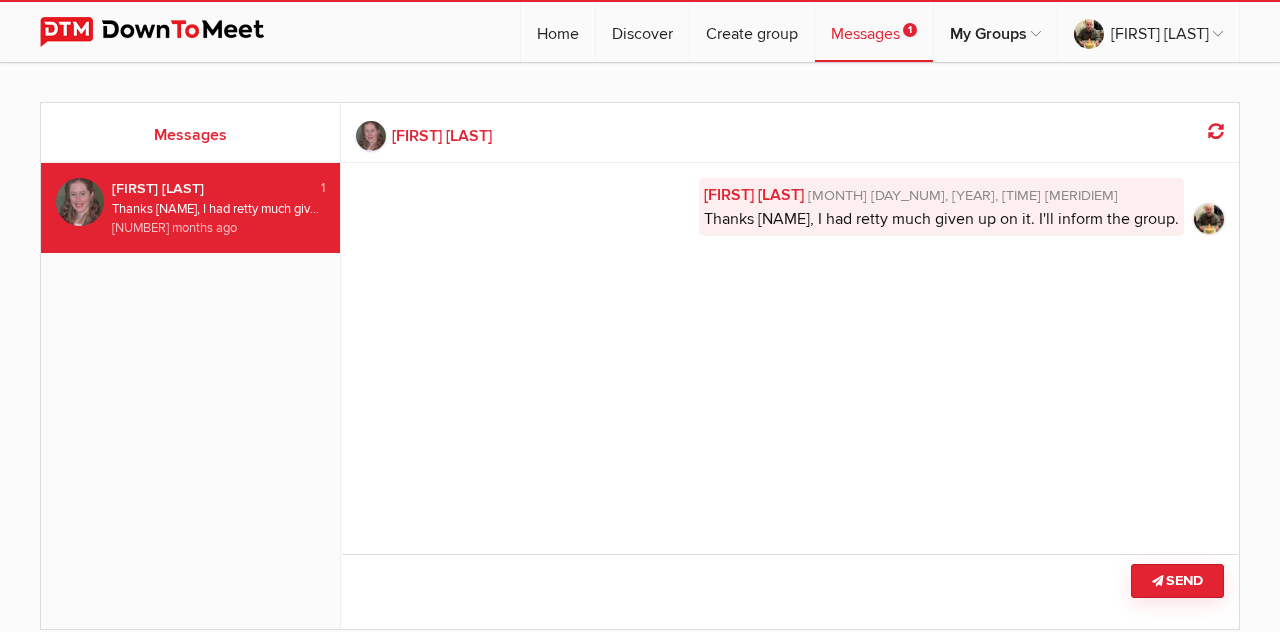 click on "1" 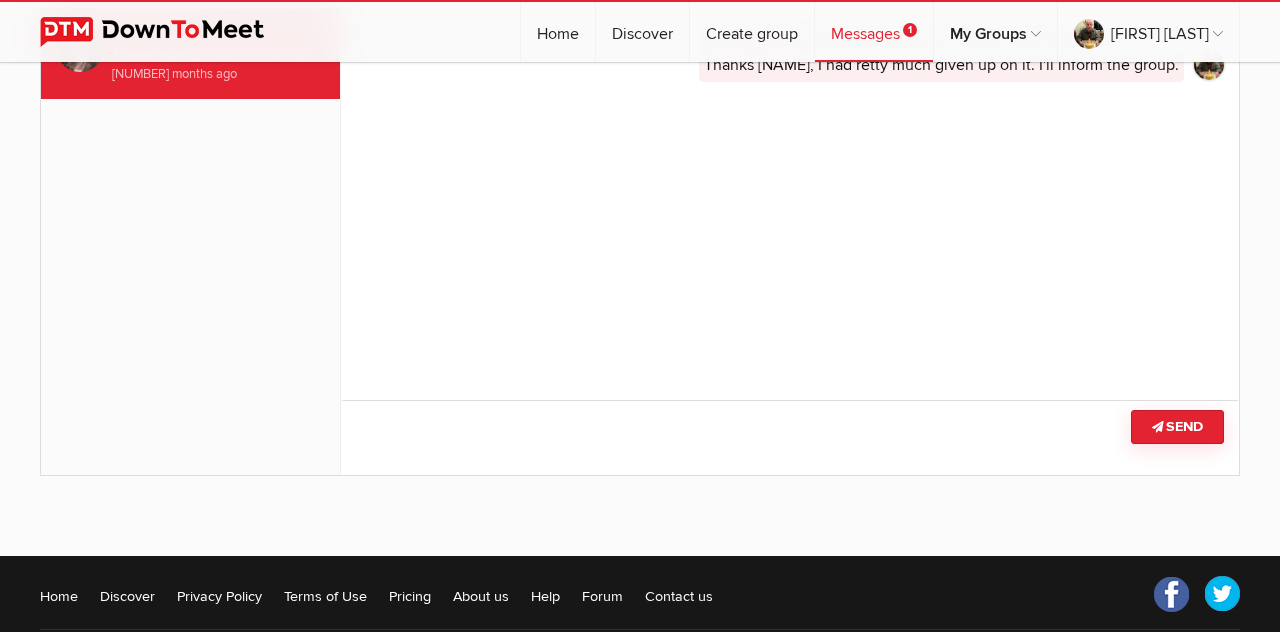 scroll, scrollTop: 0, scrollLeft: 0, axis: both 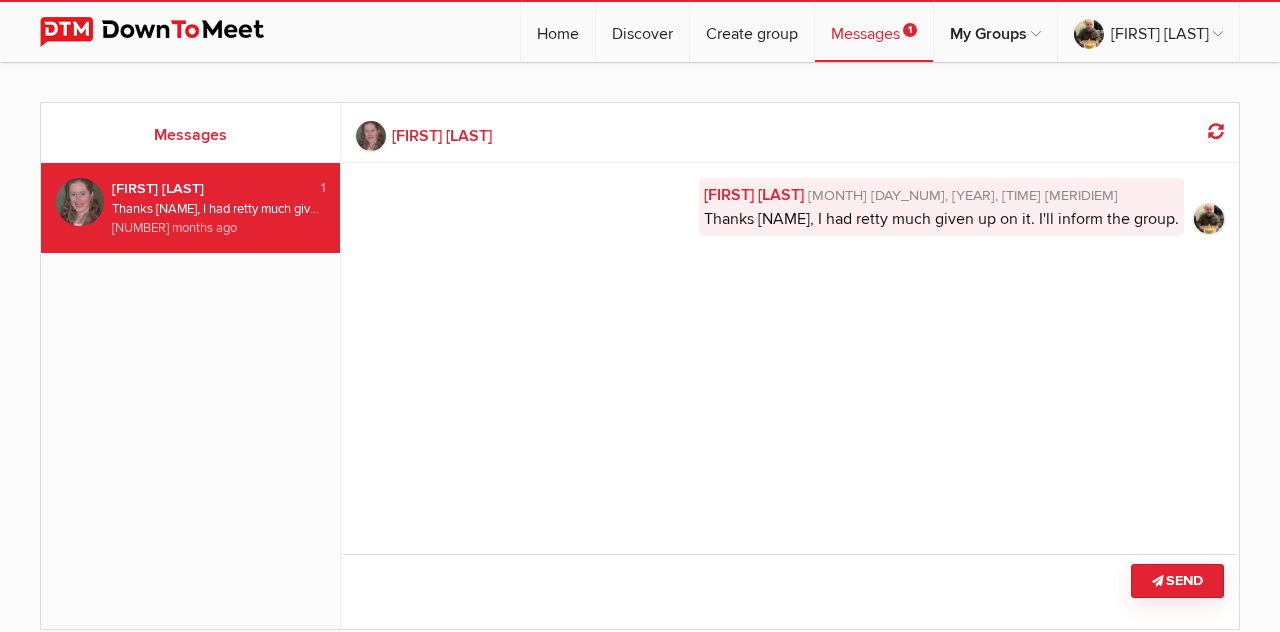 click 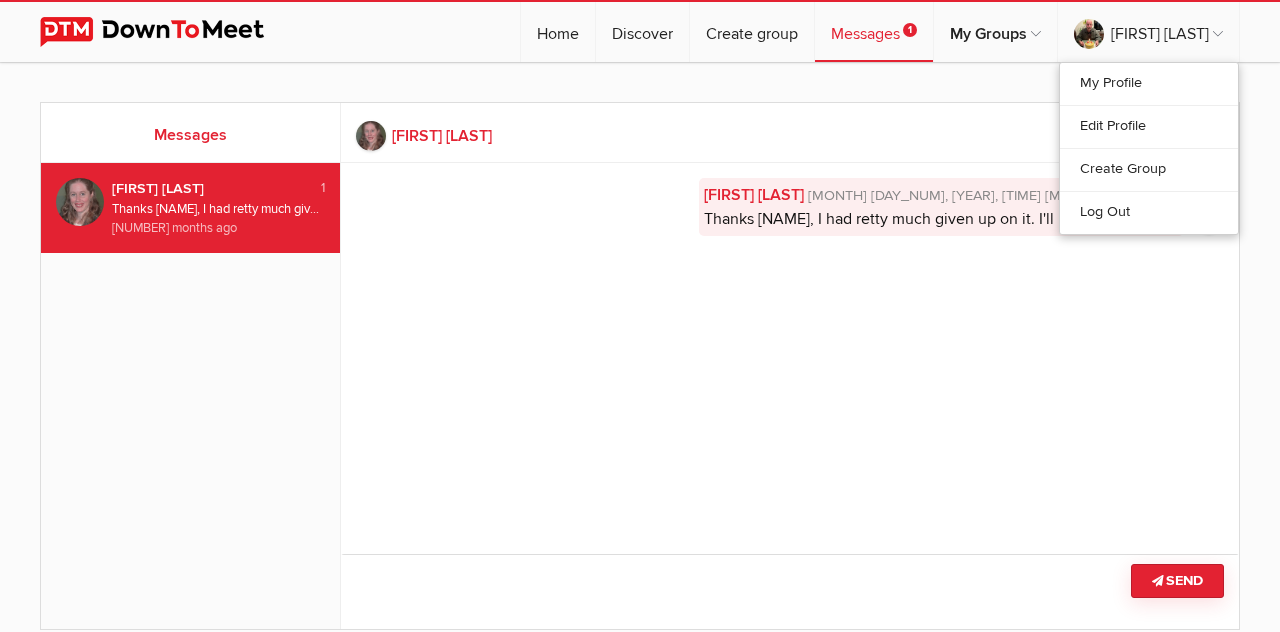 click on "[FIRST] [LAST]
[MONTH] [DAY], [YEAR], [HOUR]:[MINUTE] [AM/PM]
Thanks [NAME],  I had retty much given up on it.  I'll inform the group." 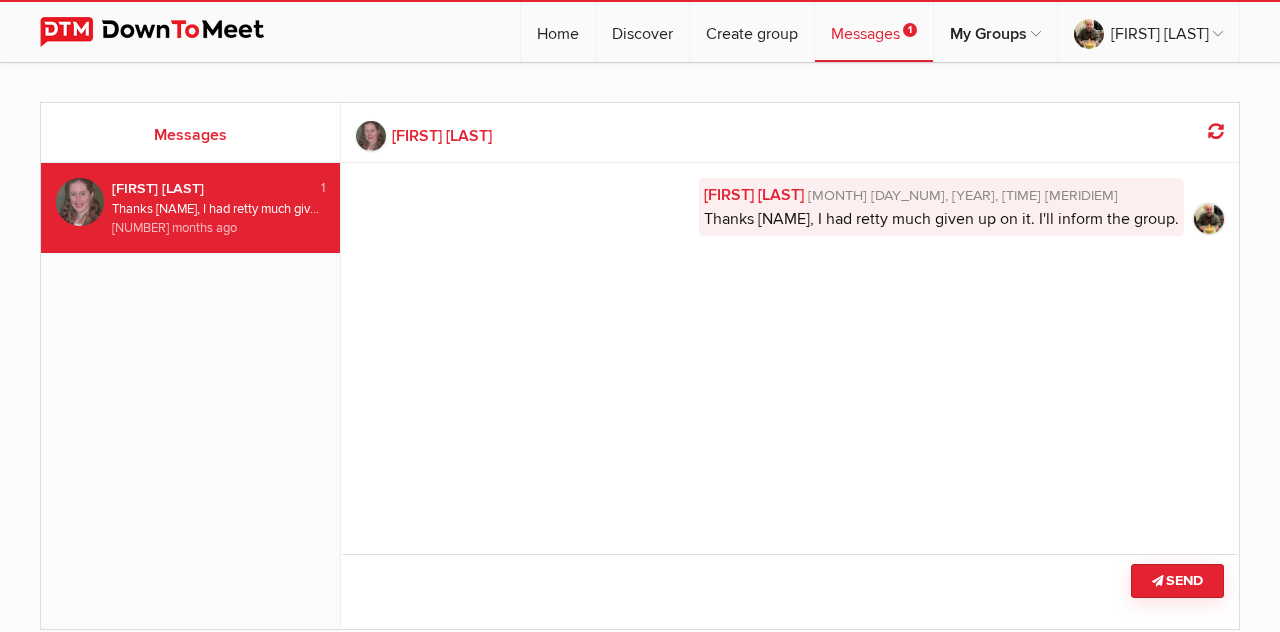 click on "My Groups" 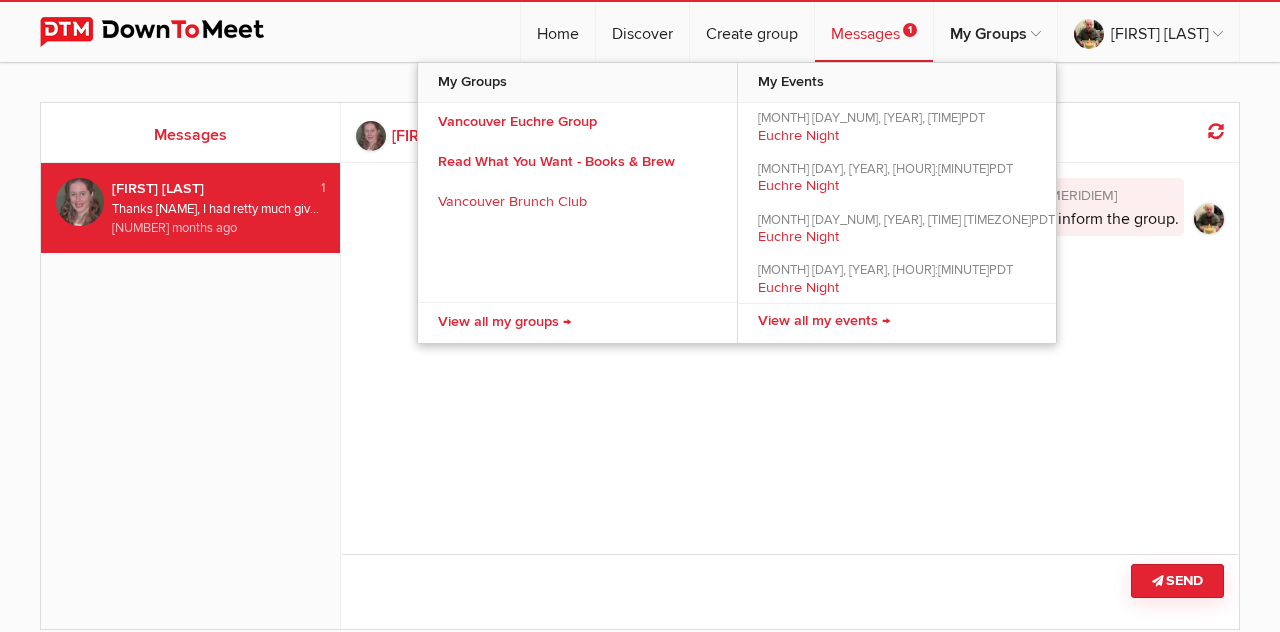 click on "Vancouver Euchre Group" 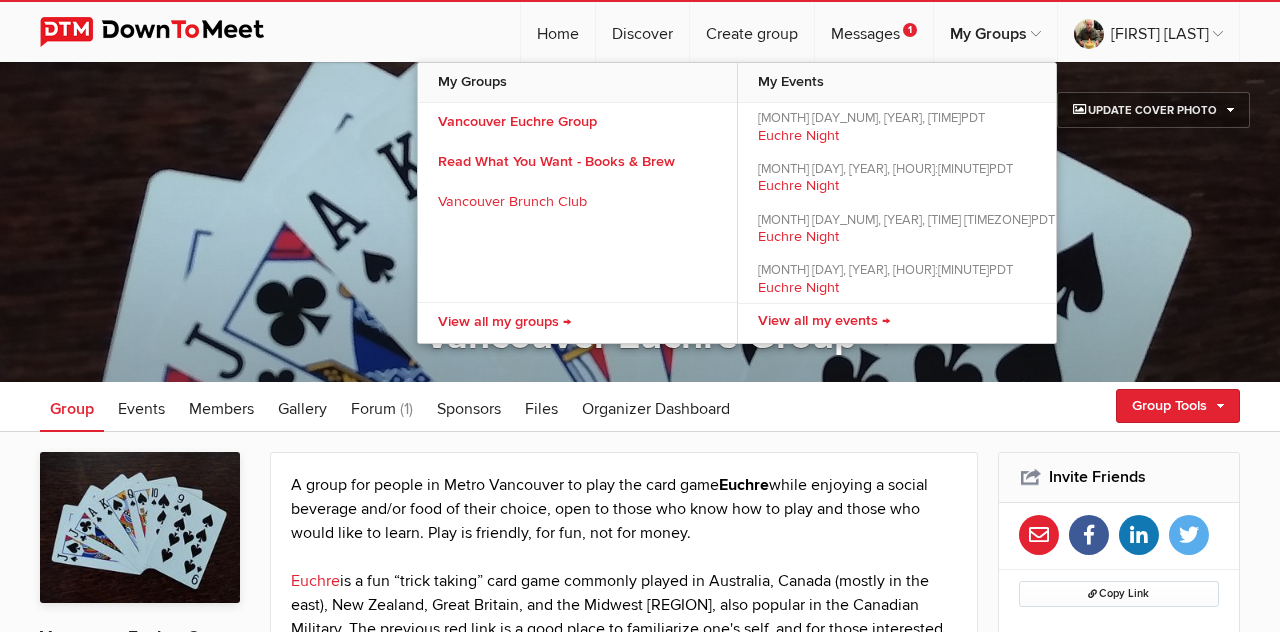 click on "[MONTH] [DAY], [YEAR], [HOUR]:[MINUTE]
[TIMEZONE]" 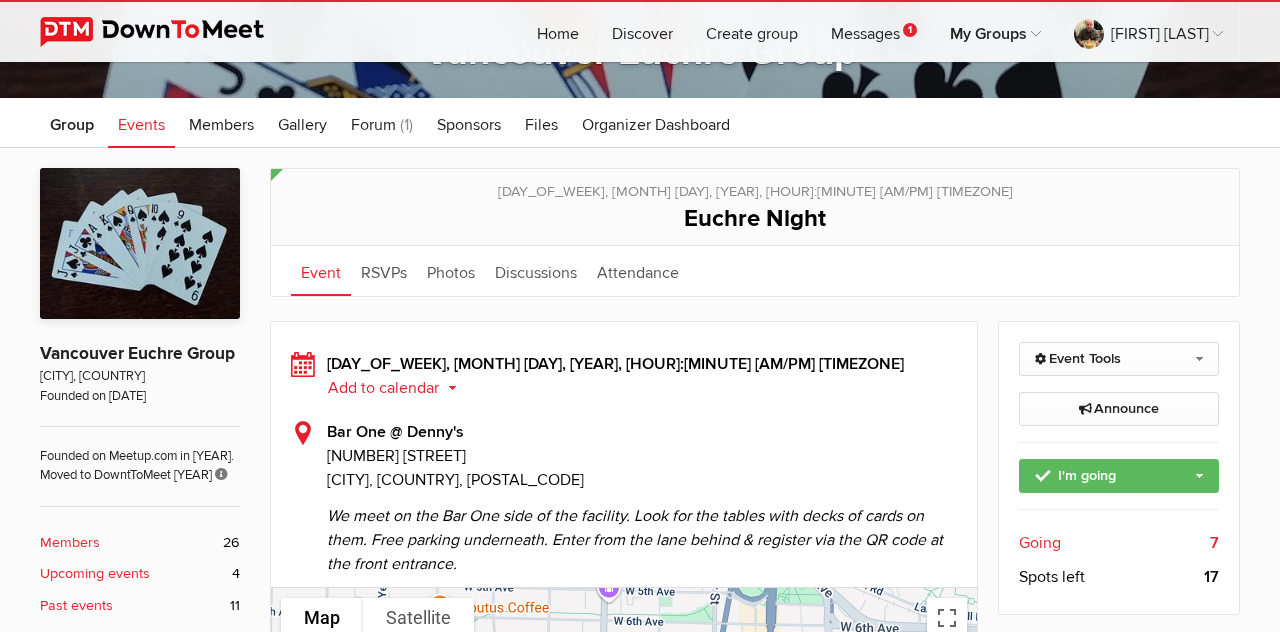 scroll, scrollTop: 0, scrollLeft: 0, axis: both 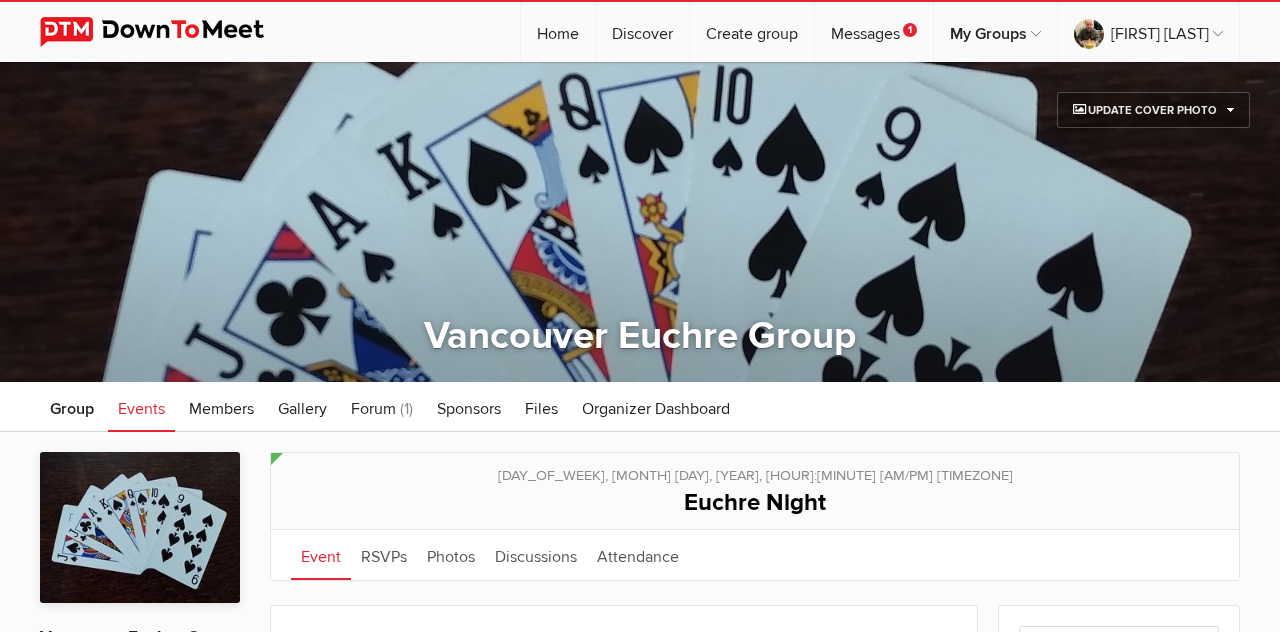 click on "Event" 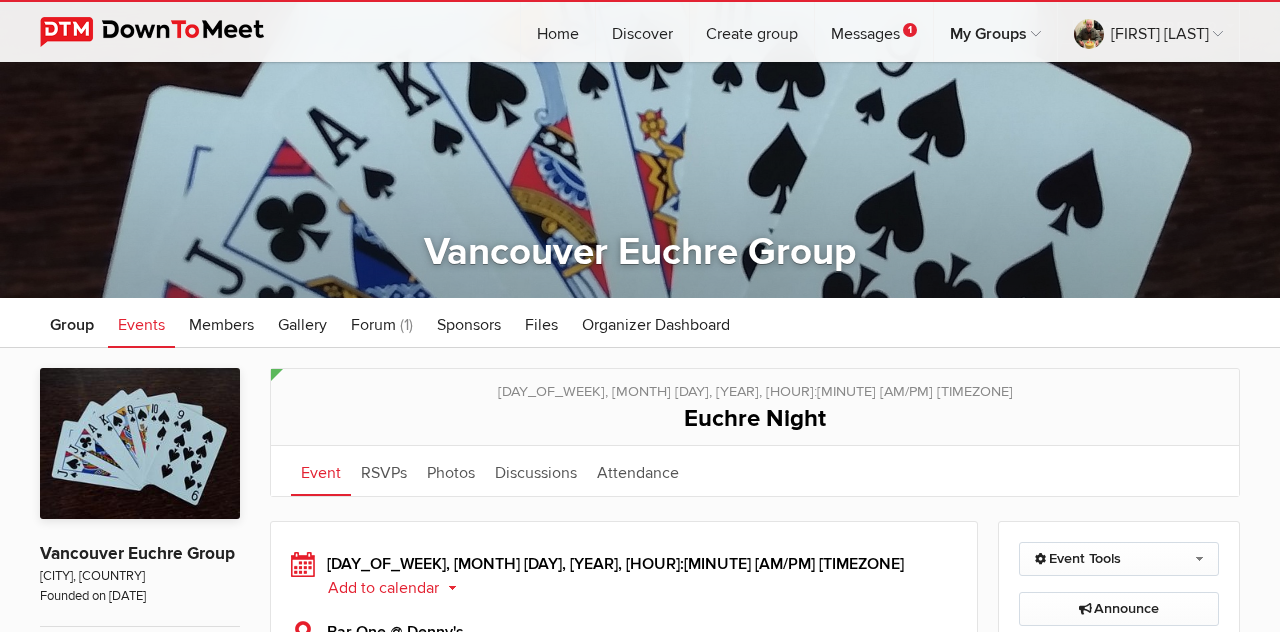scroll, scrollTop: 0, scrollLeft: 0, axis: both 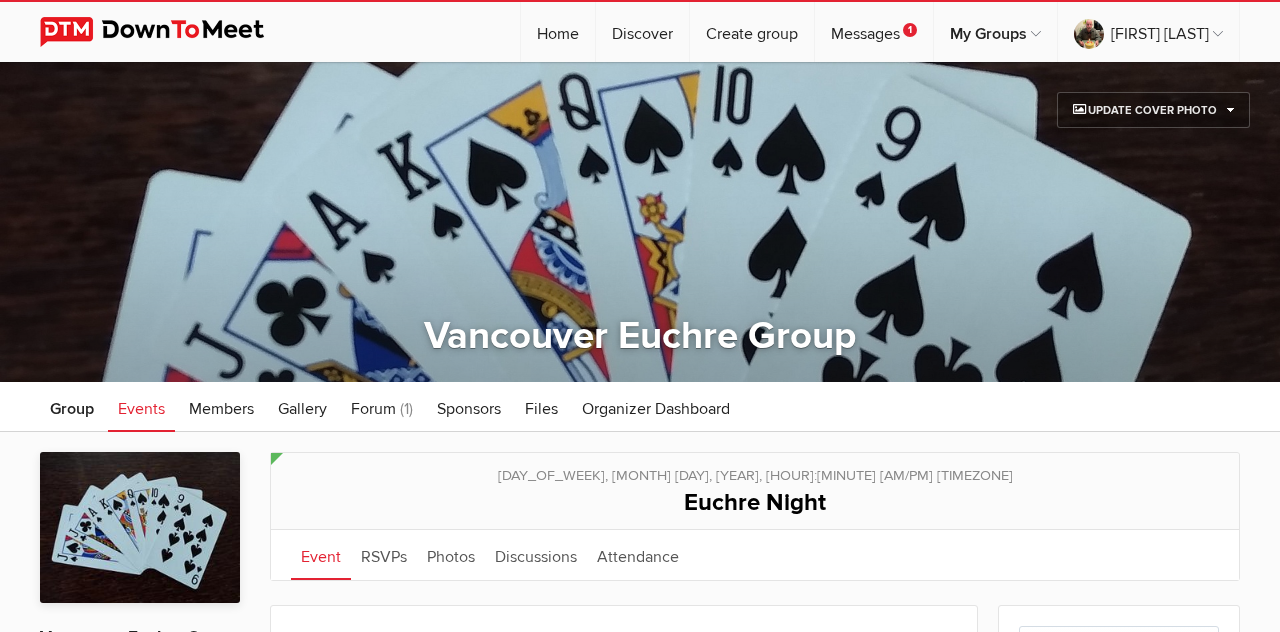 click on "Group" 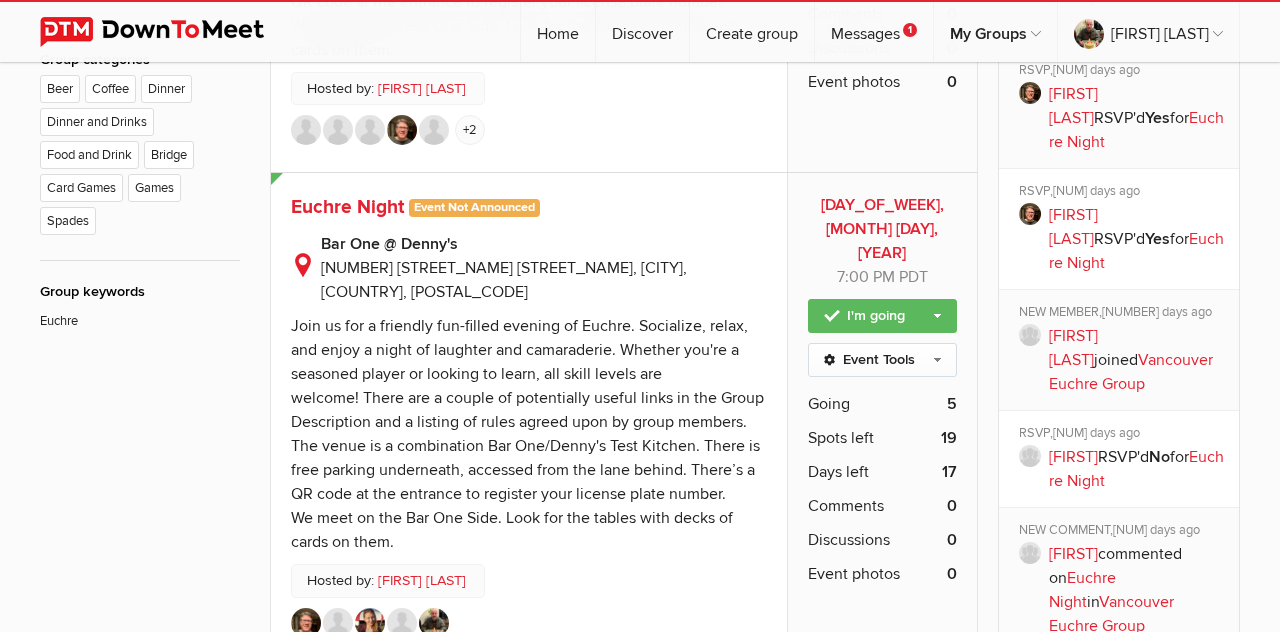 scroll, scrollTop: 1173, scrollLeft: 0, axis: vertical 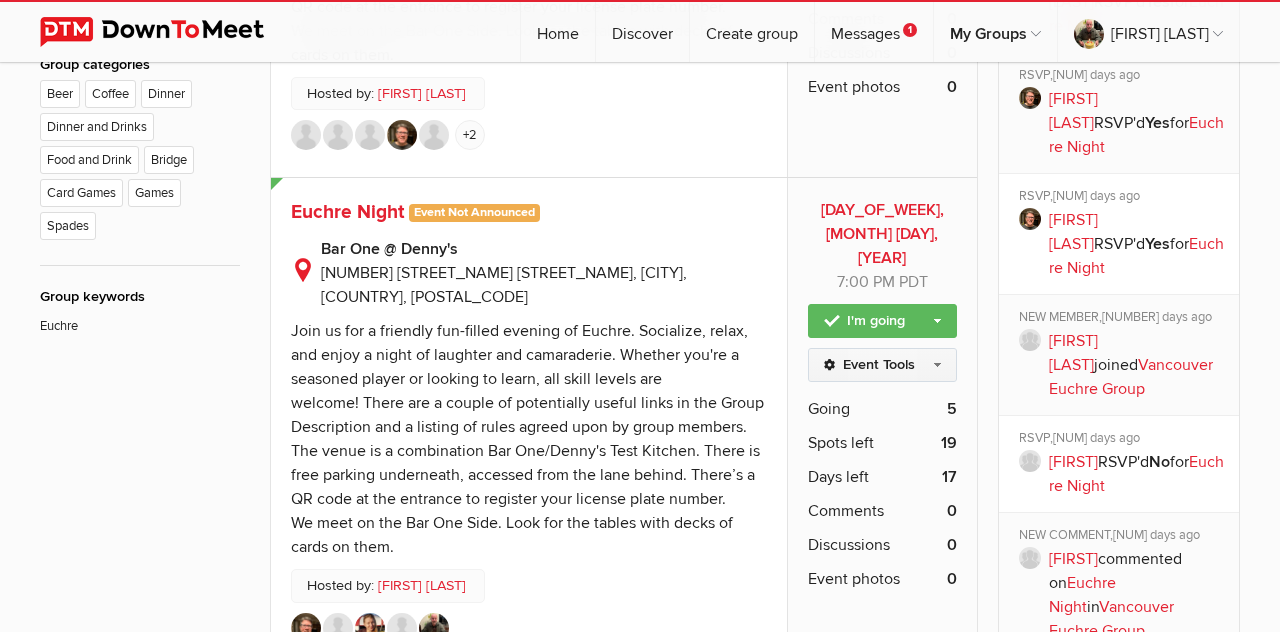 click on "Event Tools" 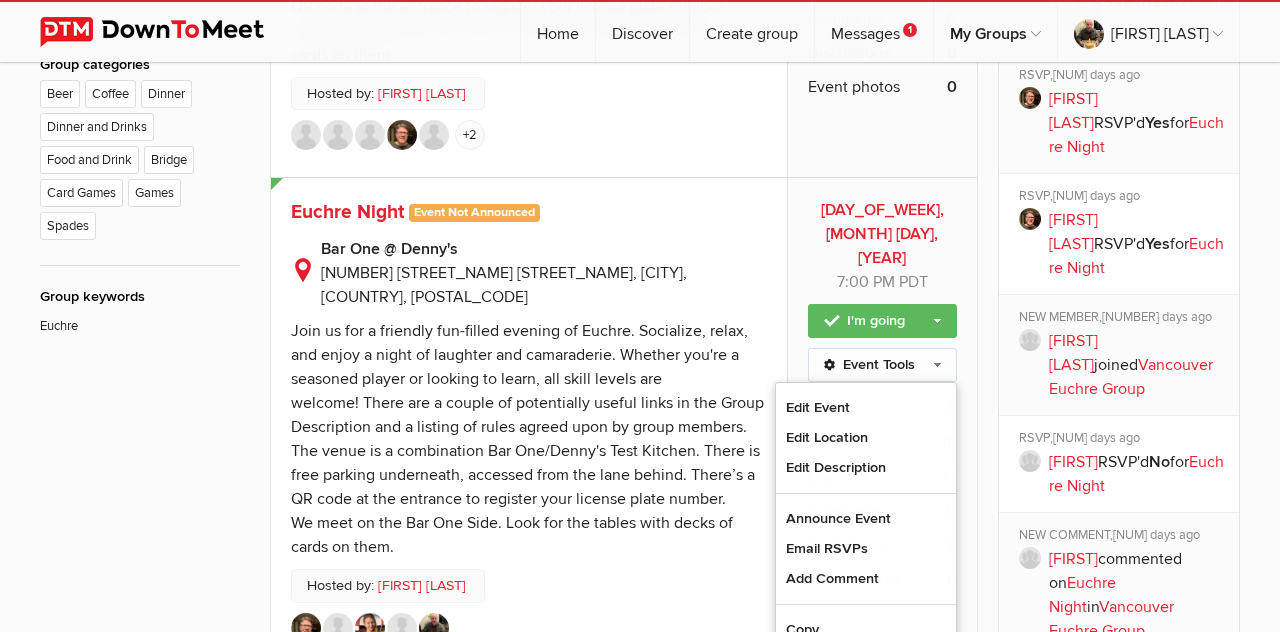 click 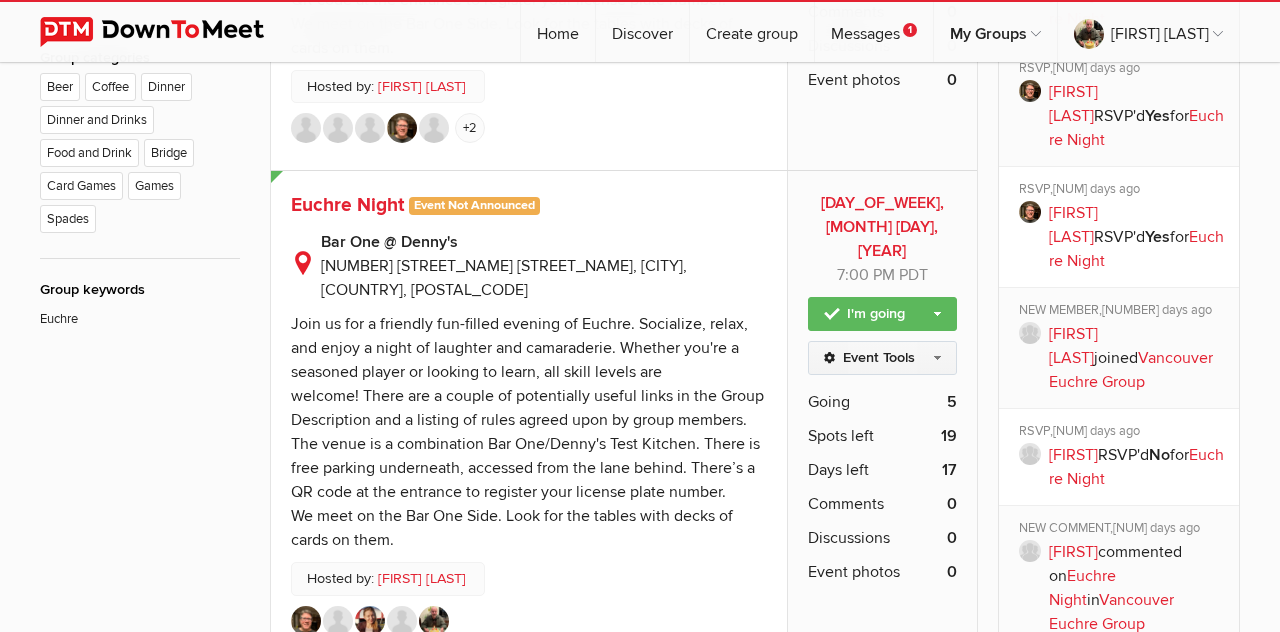 click on "Event Tools" 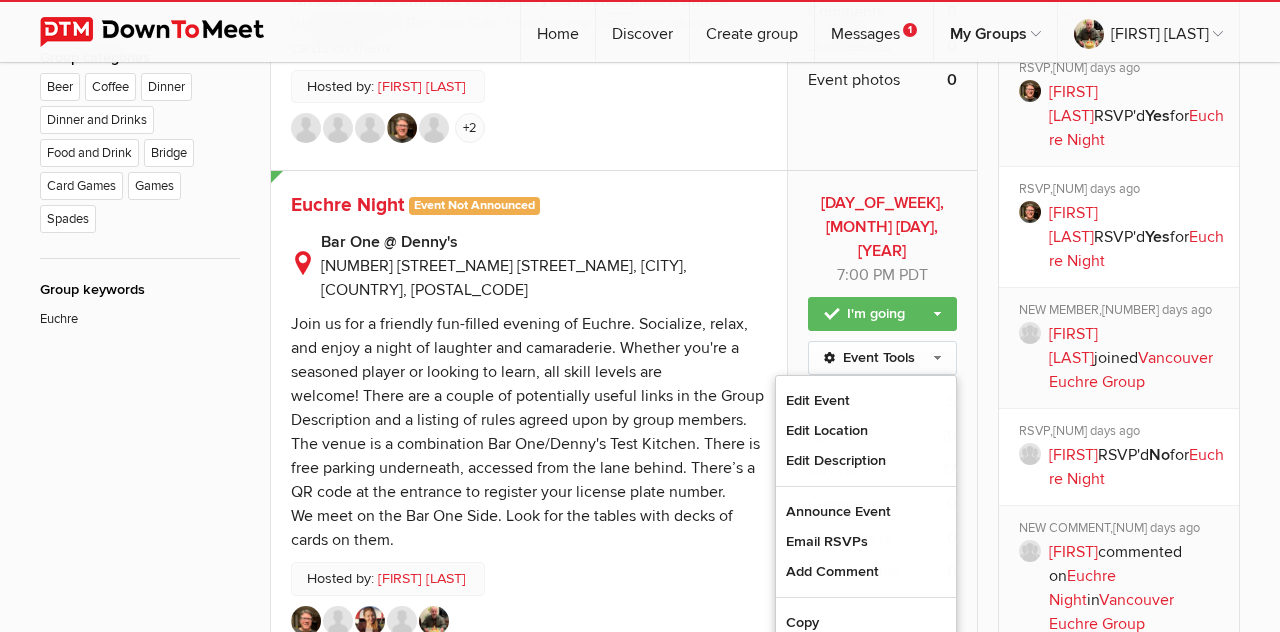click on "Announce Event" 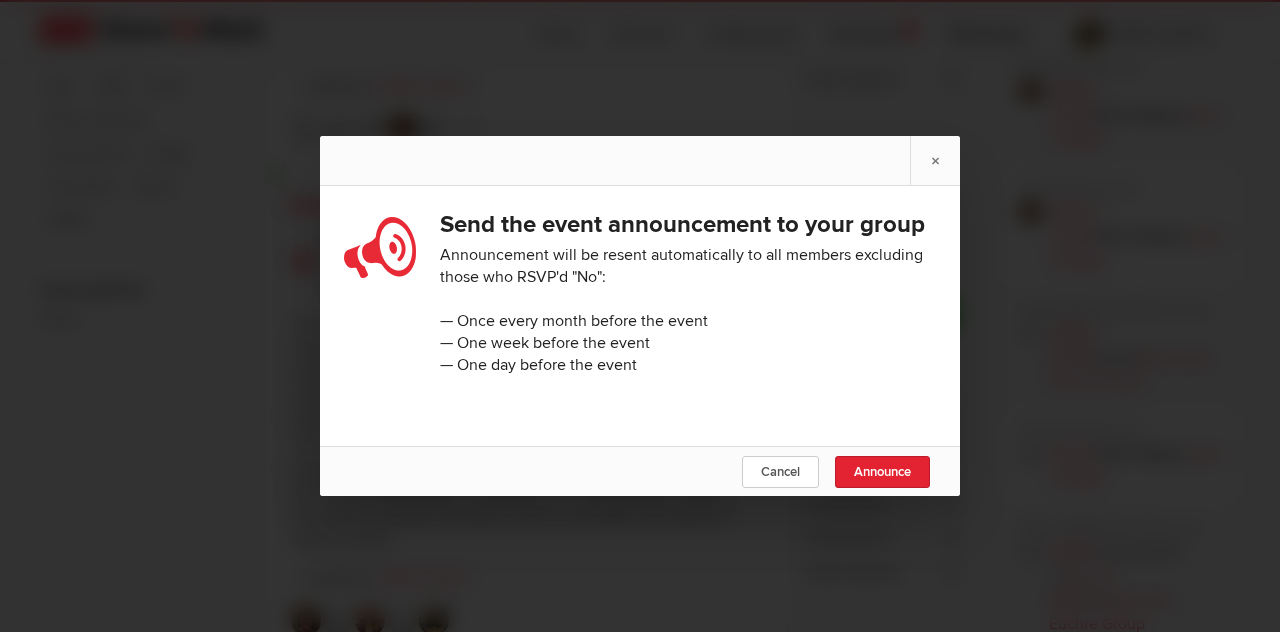 click on "Announce" 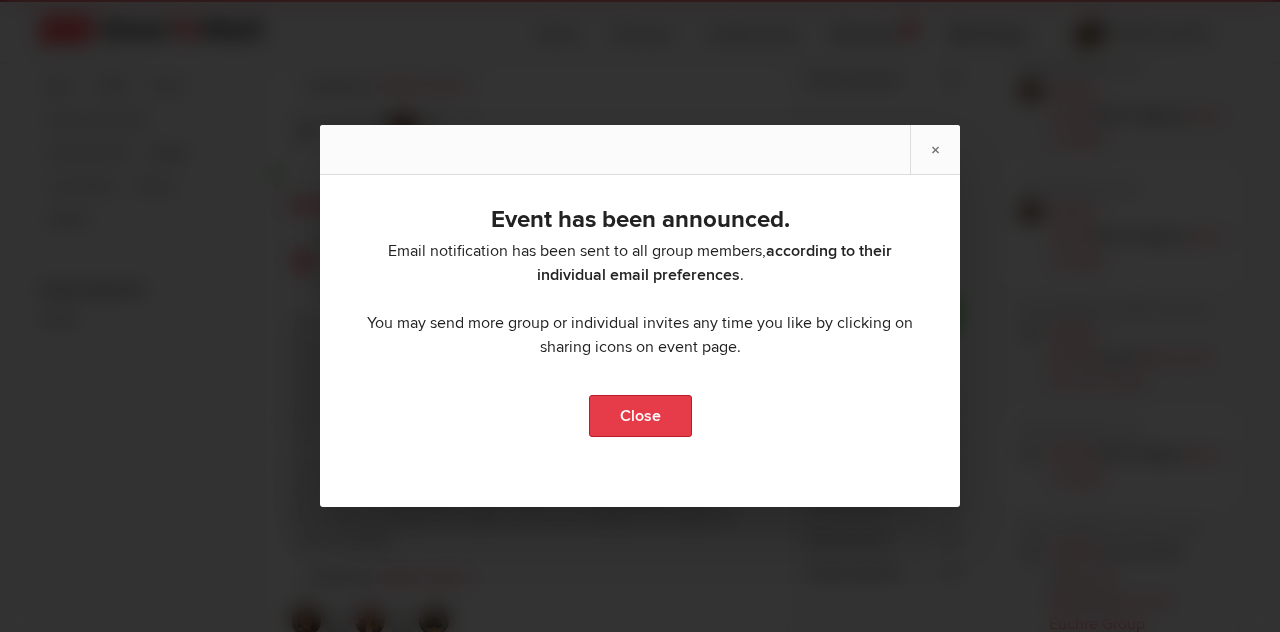 click on "Close" 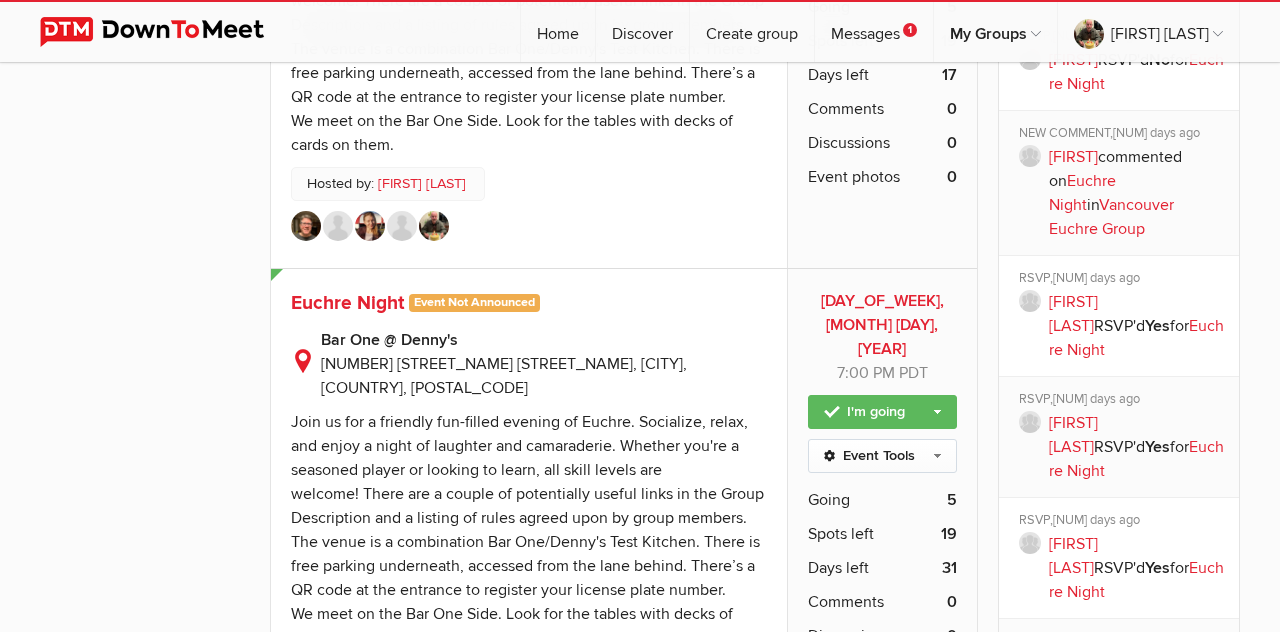 scroll, scrollTop: 1580, scrollLeft: 0, axis: vertical 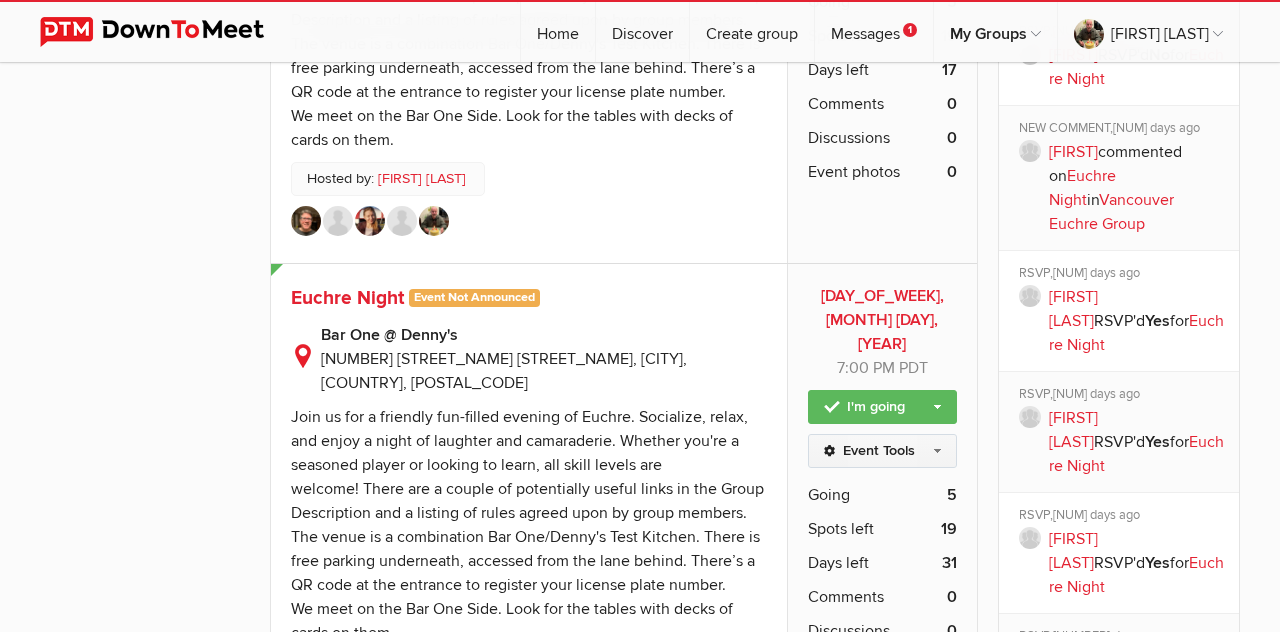 click on "Event Tools" 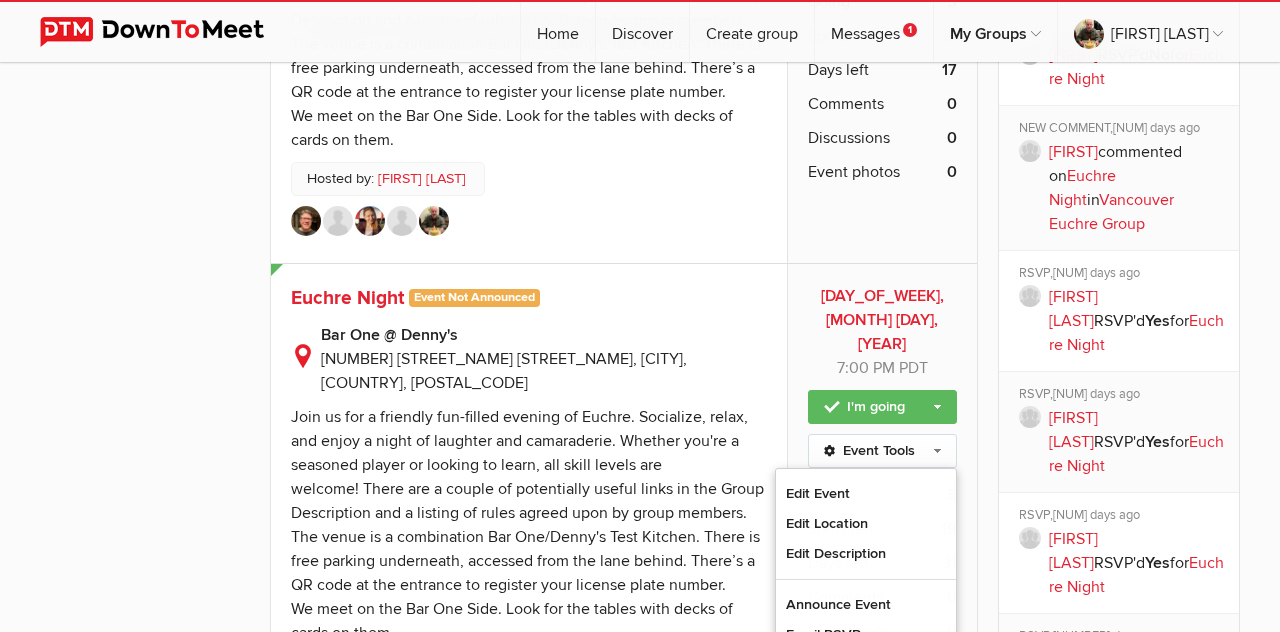 click on "Announce Event" 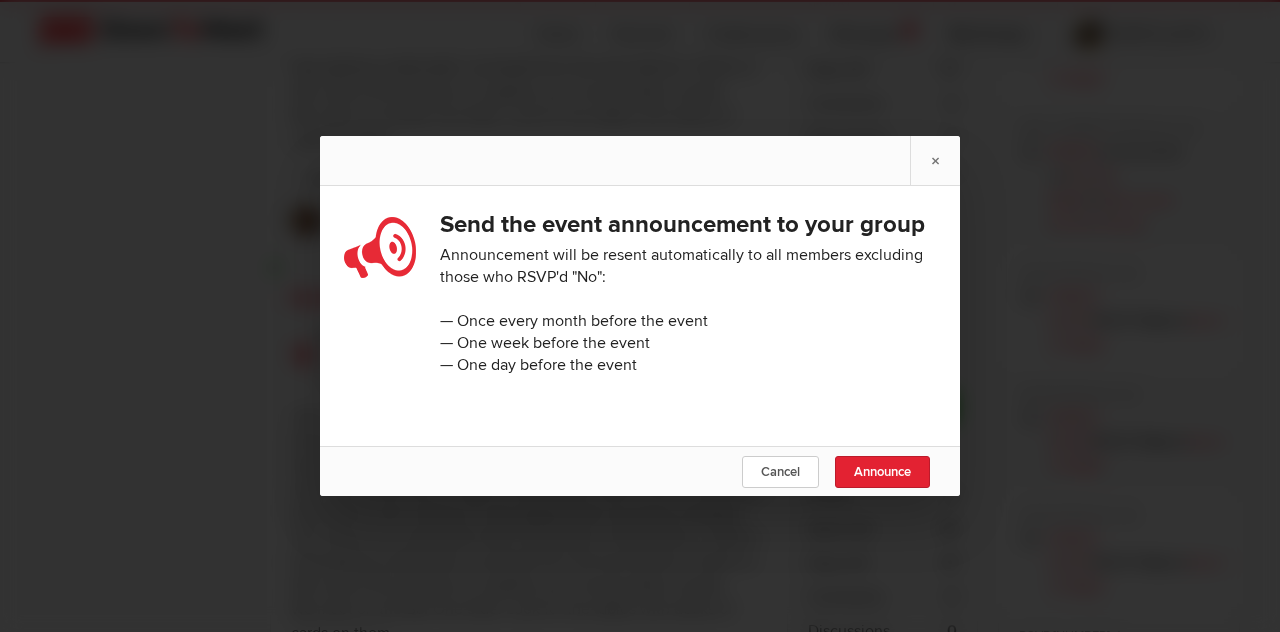 click on "Announce" 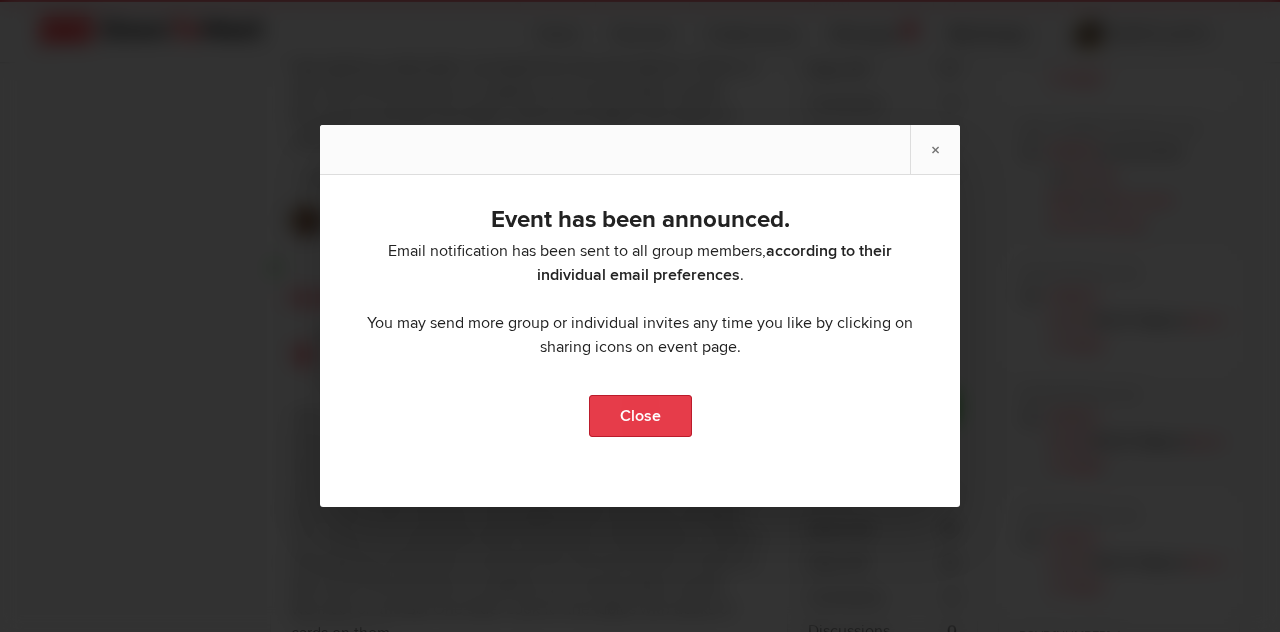 click on "Close" 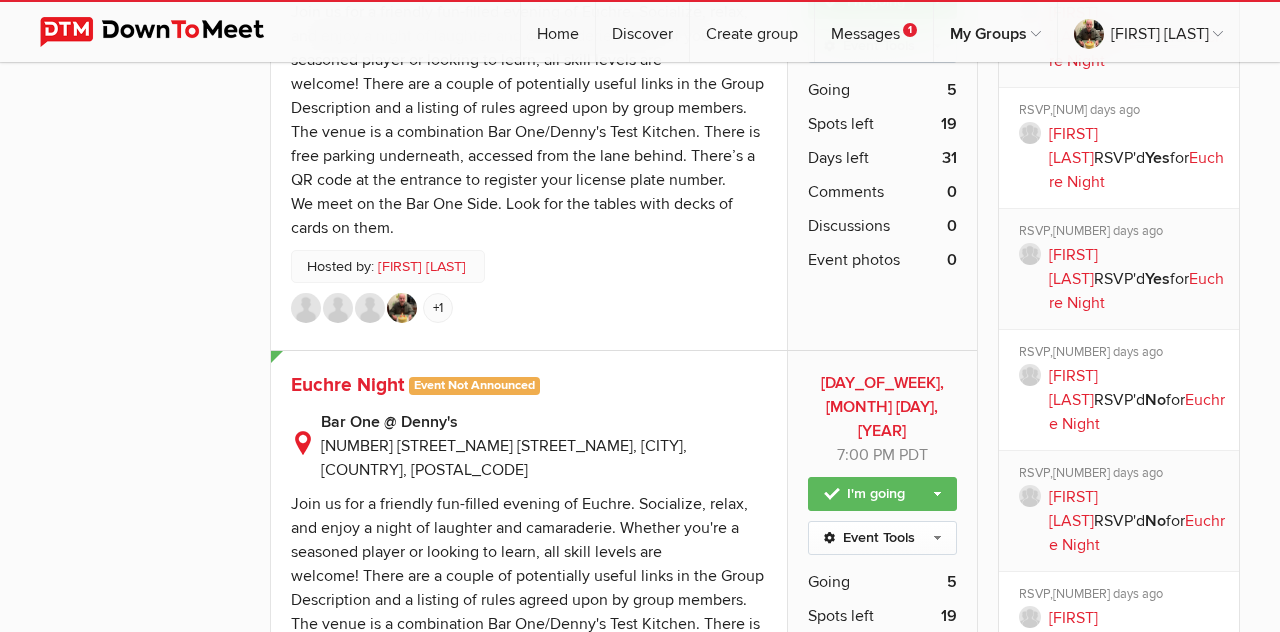 scroll, scrollTop: 1984, scrollLeft: 0, axis: vertical 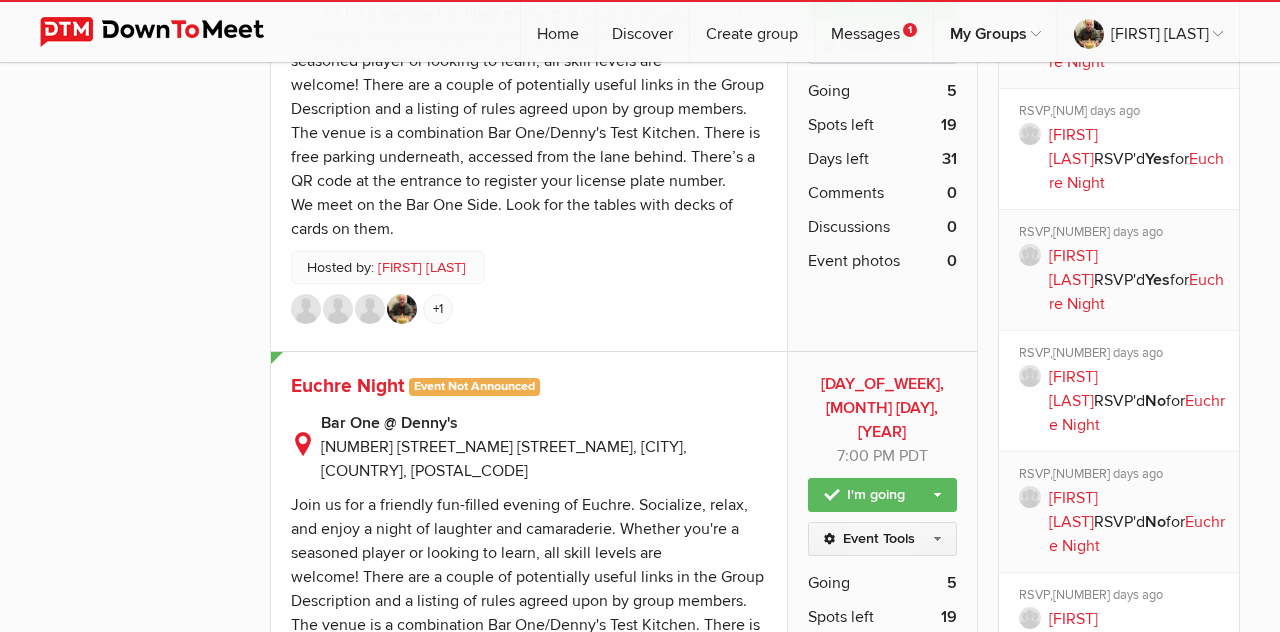 click on "Event Tools" 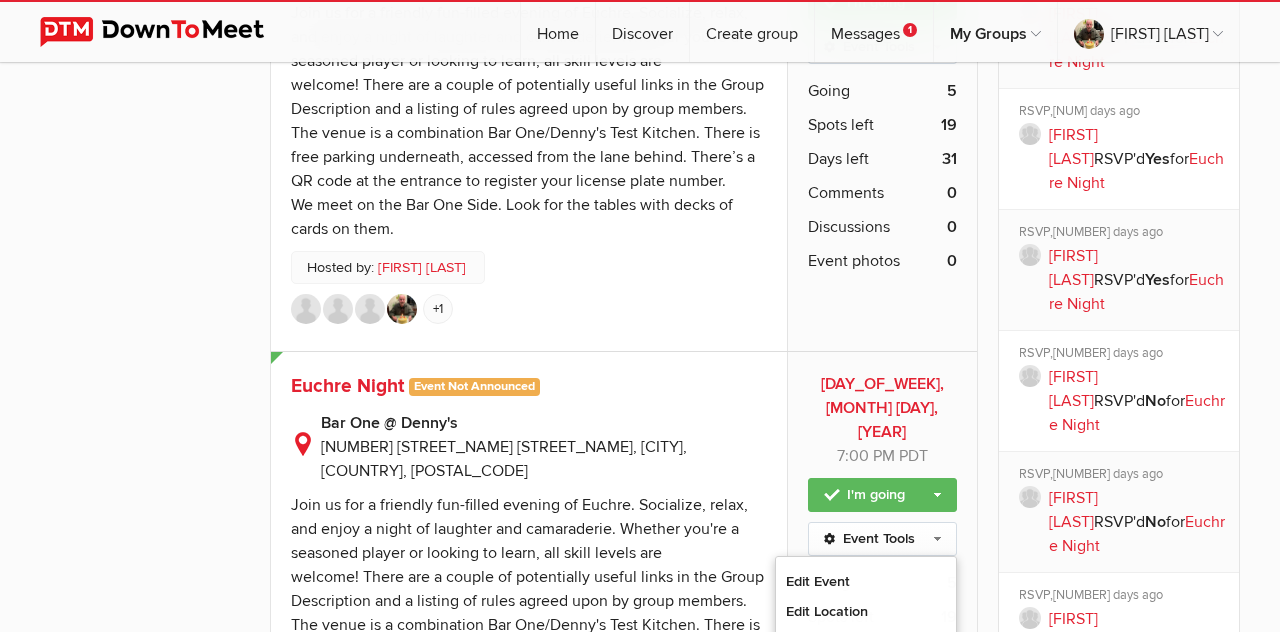 click on "Announce Event" 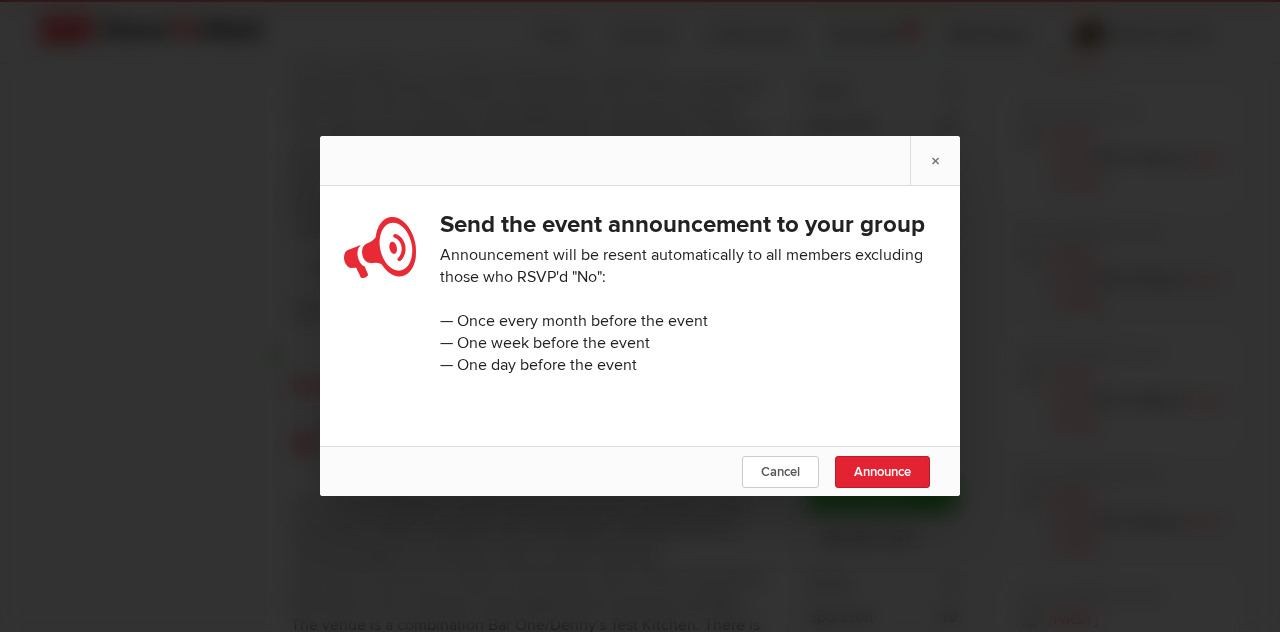 click on "Announce" 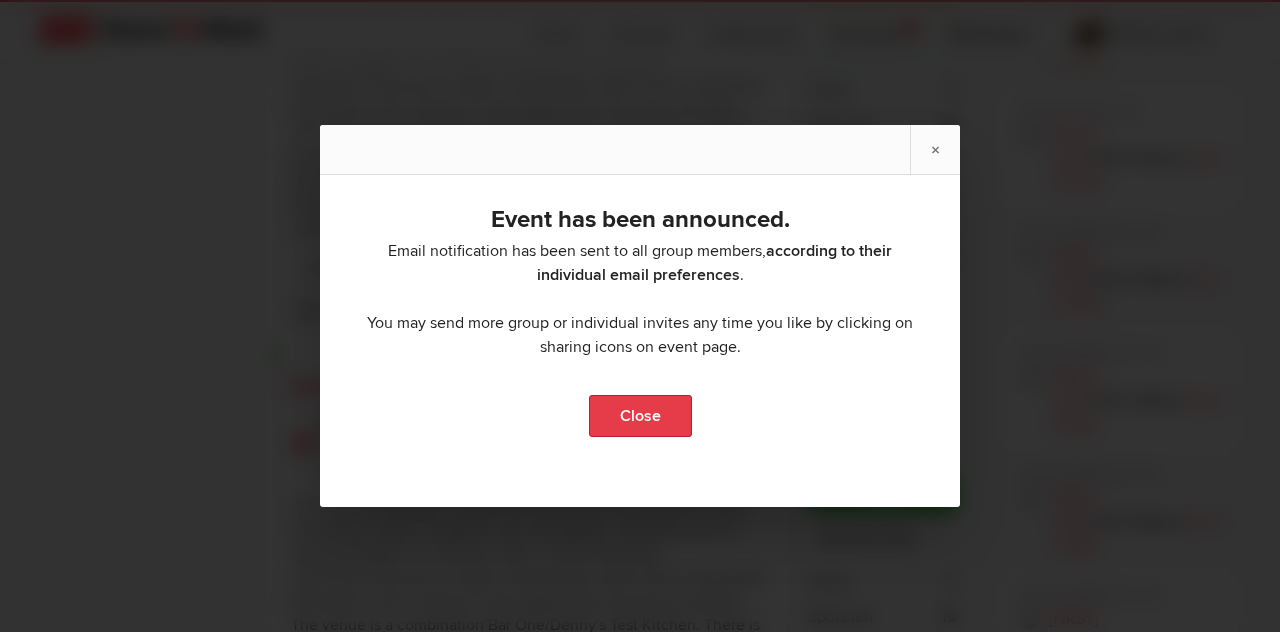 click on "Close" 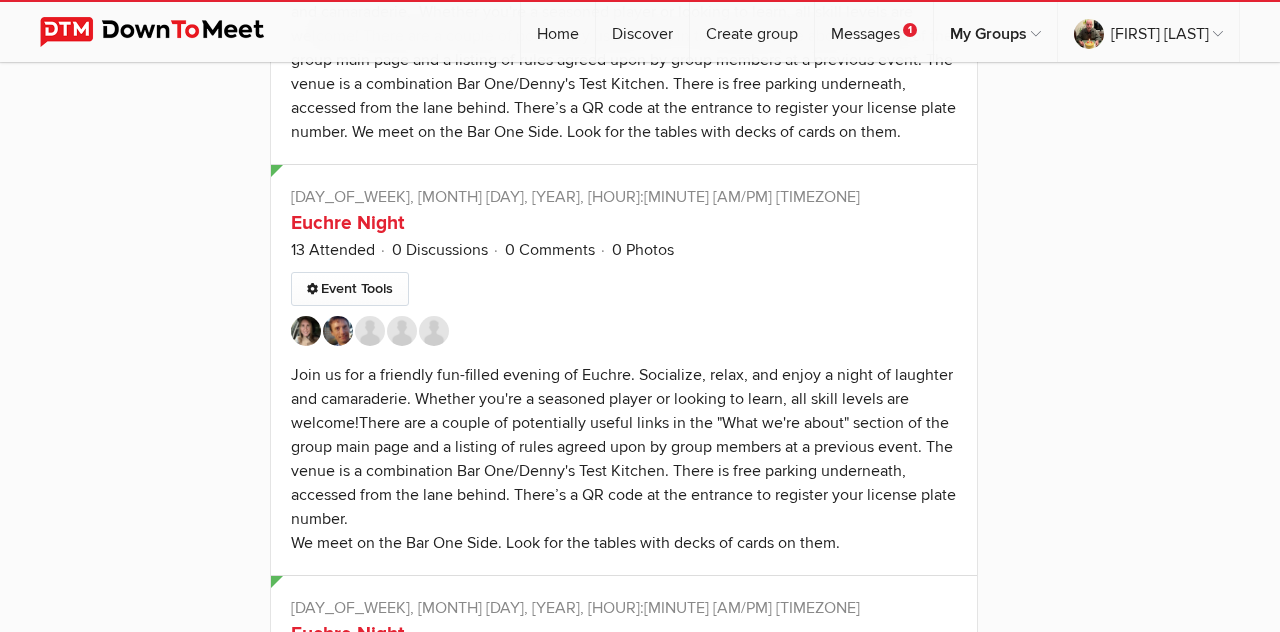 scroll, scrollTop: 0, scrollLeft: 0, axis: both 